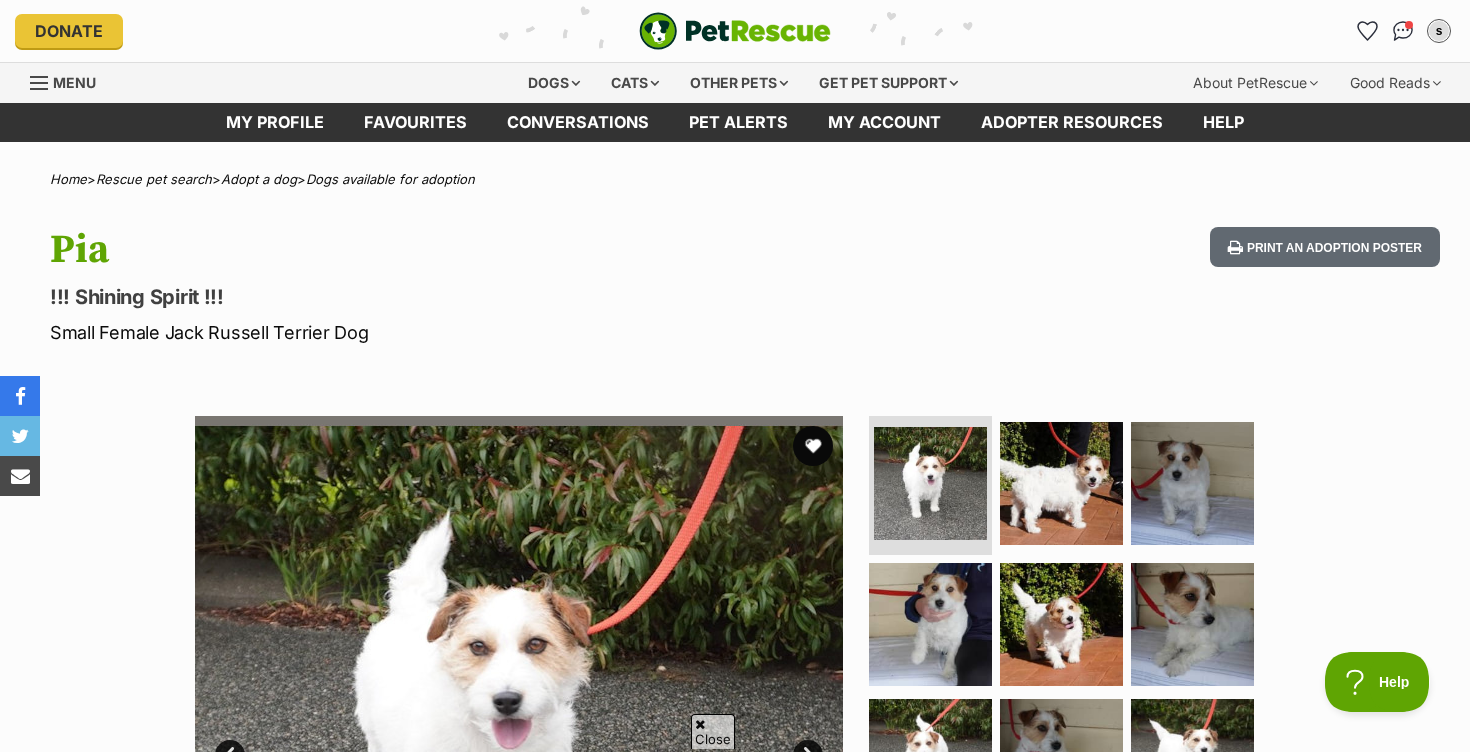 scroll, scrollTop: 135, scrollLeft: 0, axis: vertical 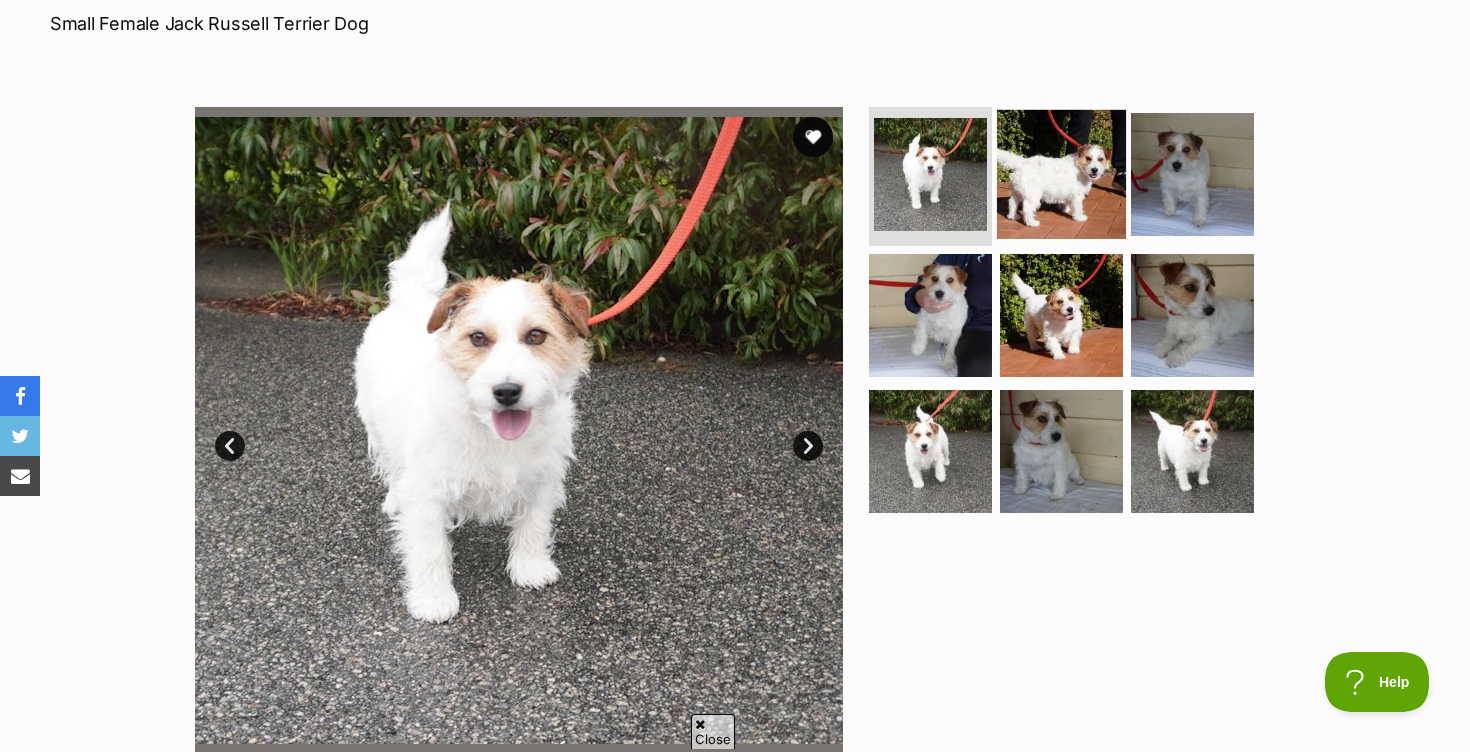 click at bounding box center [1061, 173] 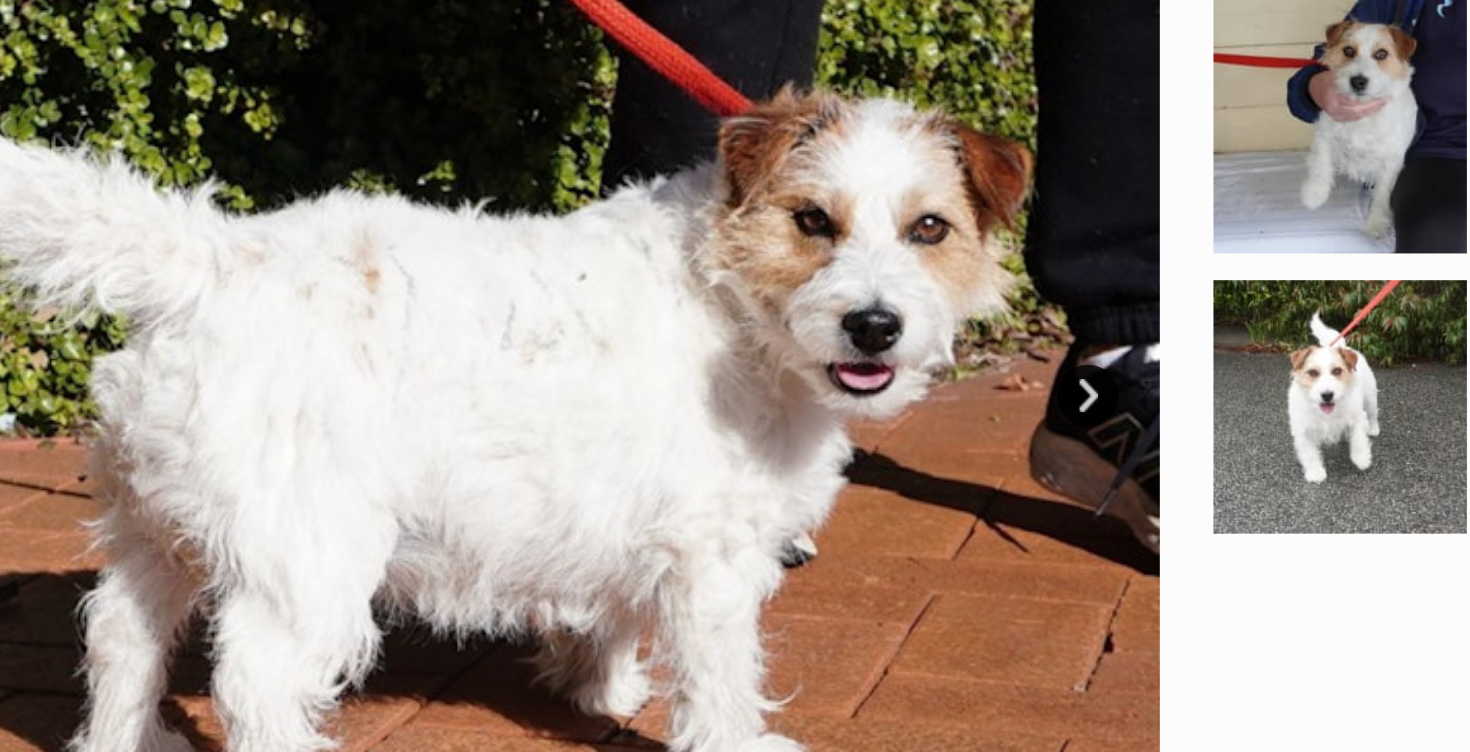 scroll, scrollTop: 0, scrollLeft: 0, axis: both 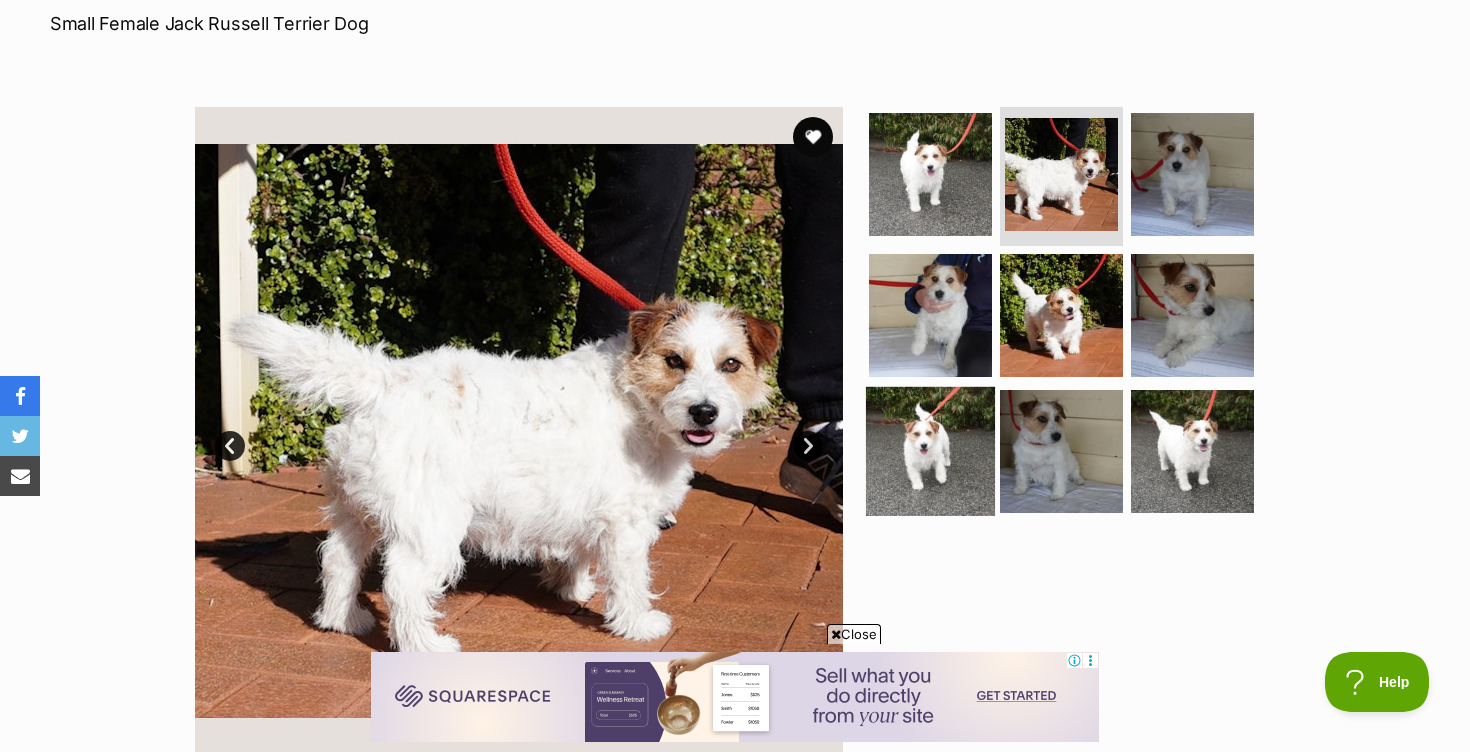 click at bounding box center [930, 451] 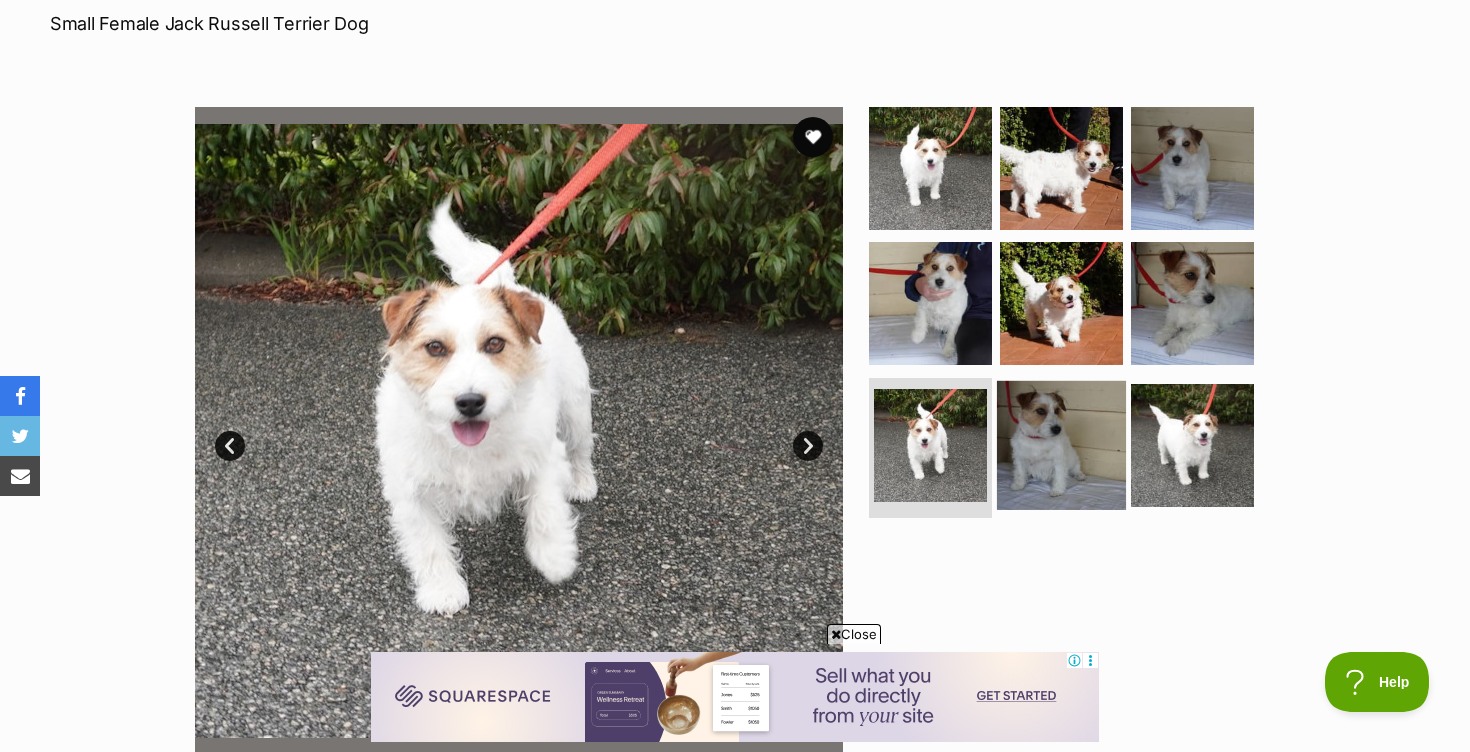 click at bounding box center [1061, 445] 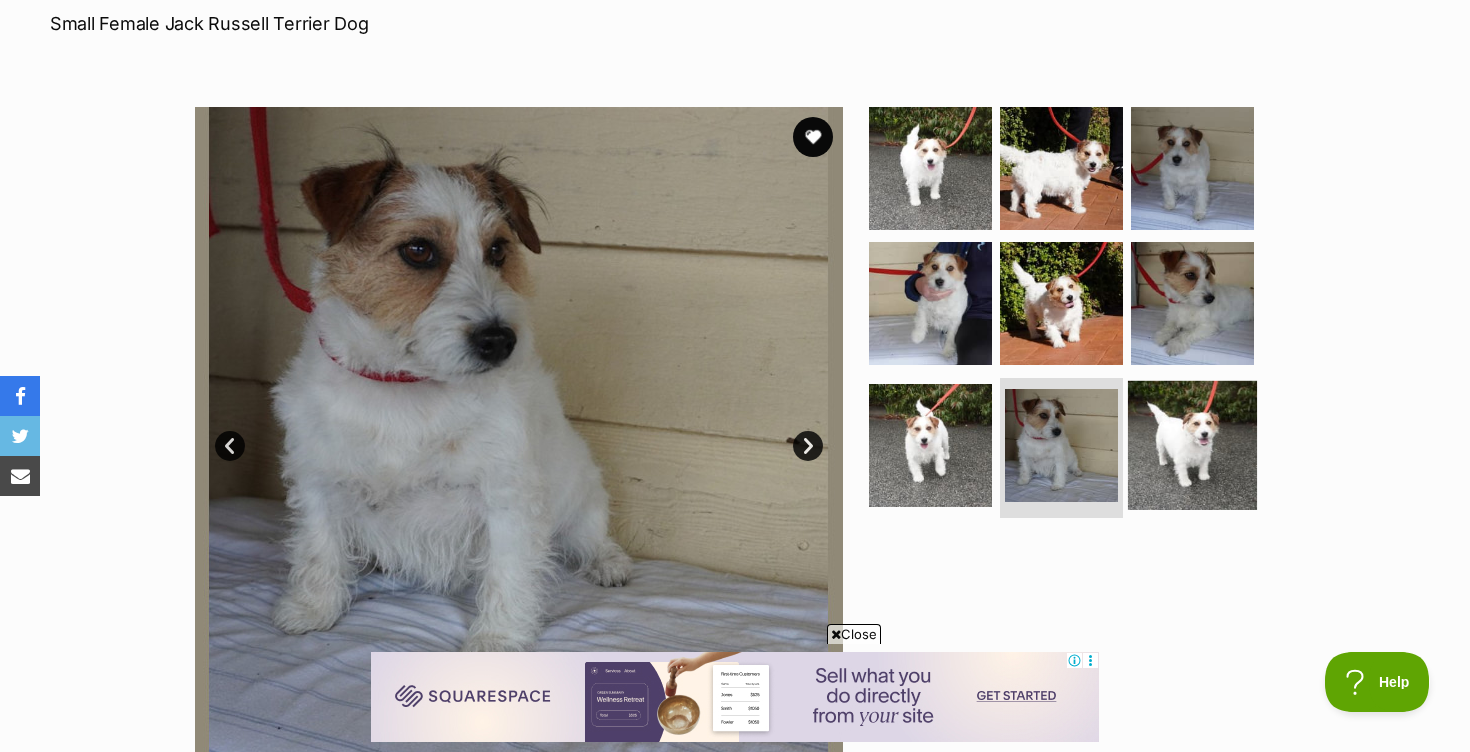 click at bounding box center (1192, 445) 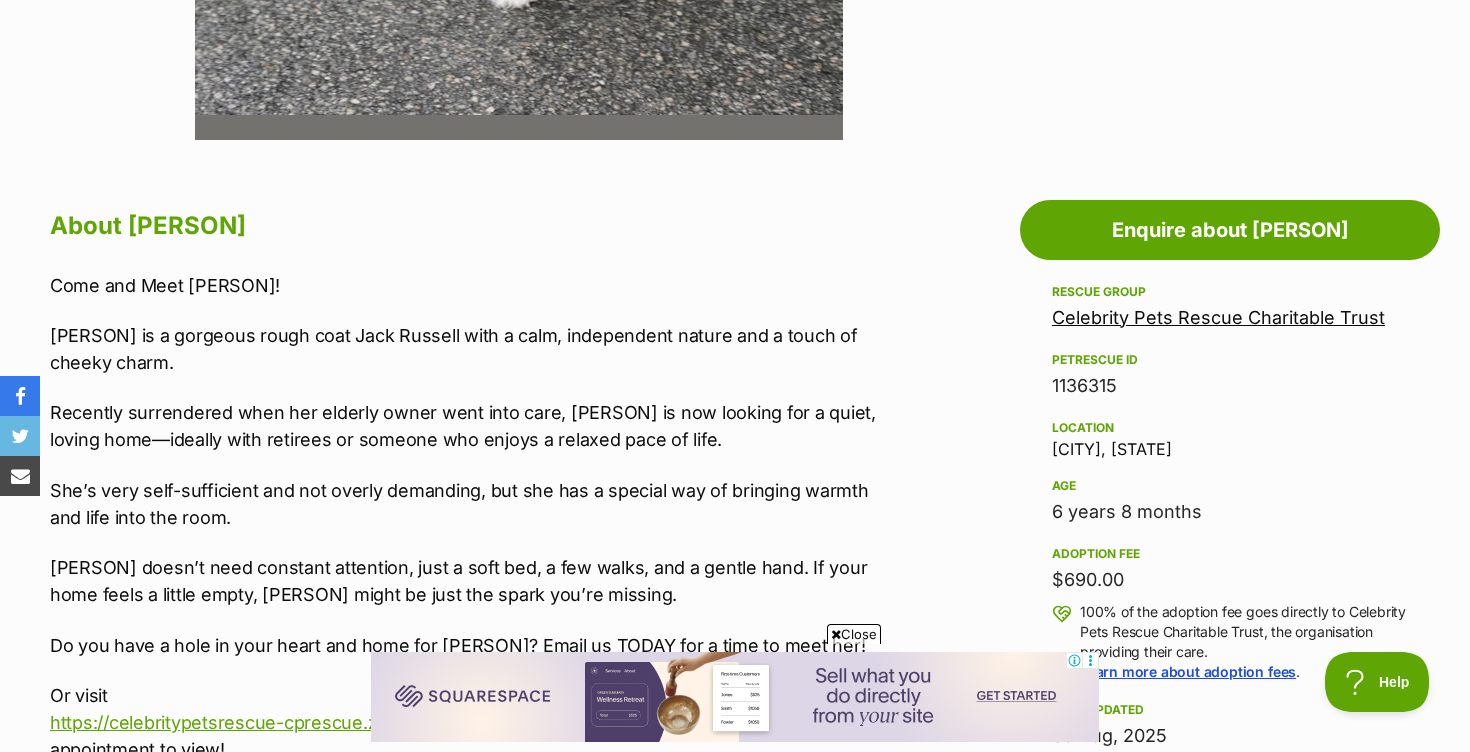 scroll, scrollTop: 928, scrollLeft: 0, axis: vertical 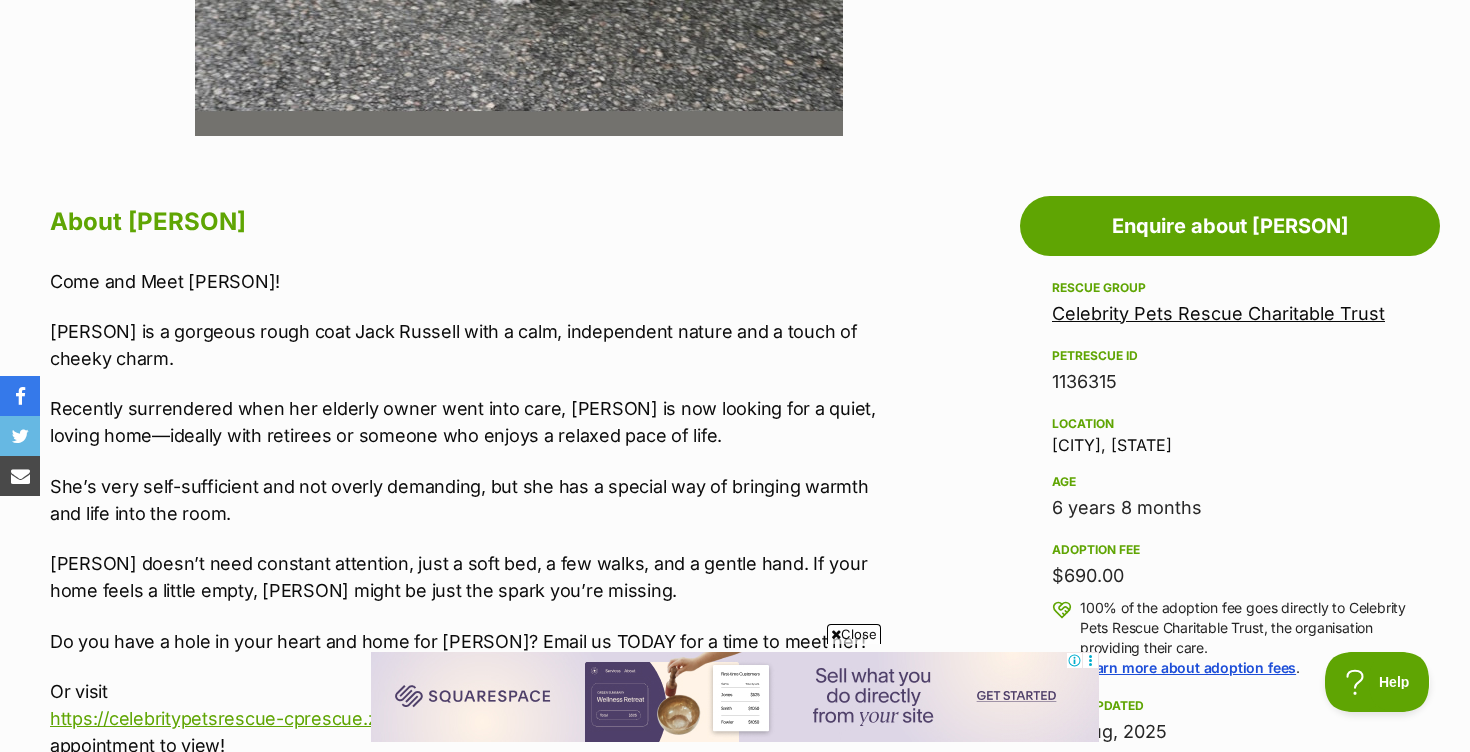 click on "Recently surrendered when her elderly owner went into care, [PERSON] is now looking for a quiet, loving home—ideally with retirees or someone who enjoys a relaxed pace of life." at bounding box center [463, 422] 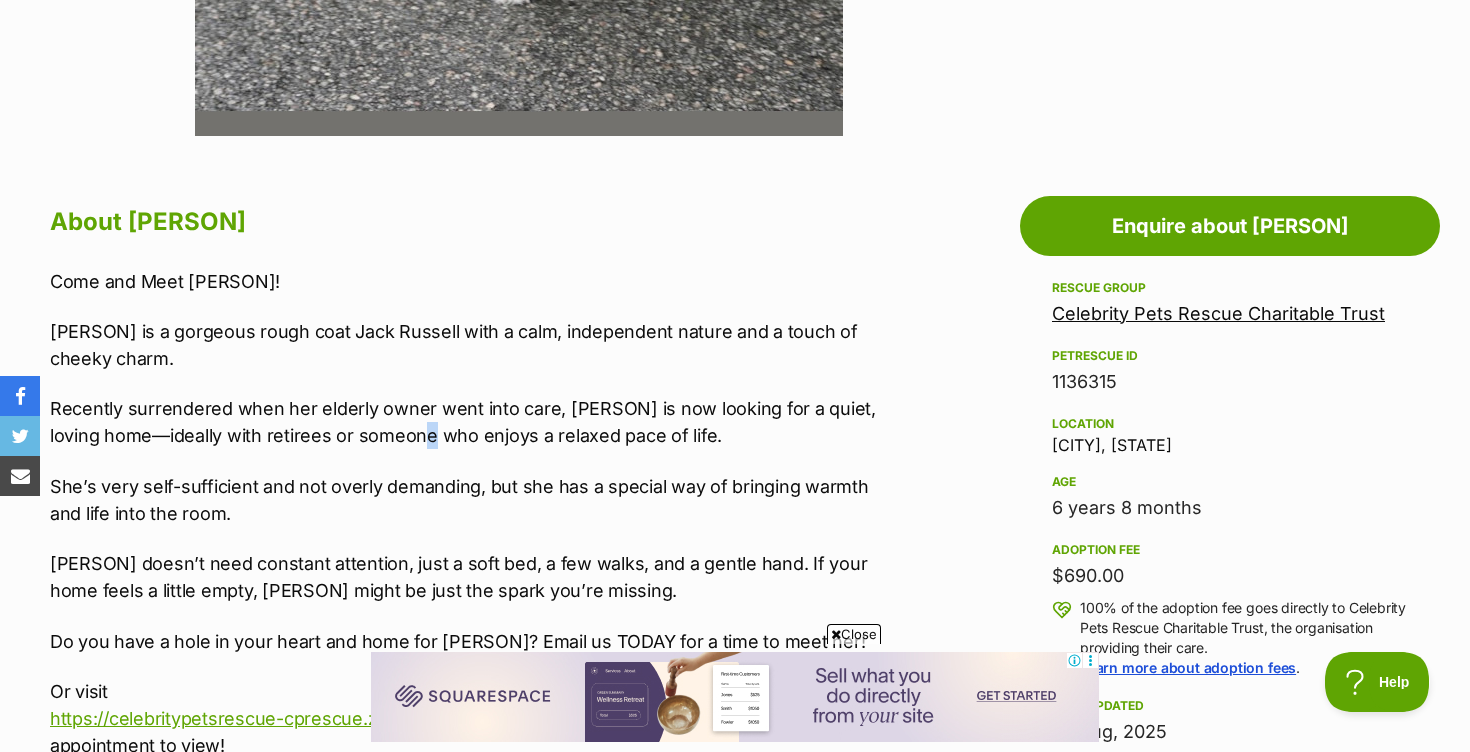 click on "Recently surrendered when her elderly owner went into care, [PERSON] is now looking for a quiet, loving home—ideally with retirees or someone who enjoys a relaxed pace of life." at bounding box center [463, 422] 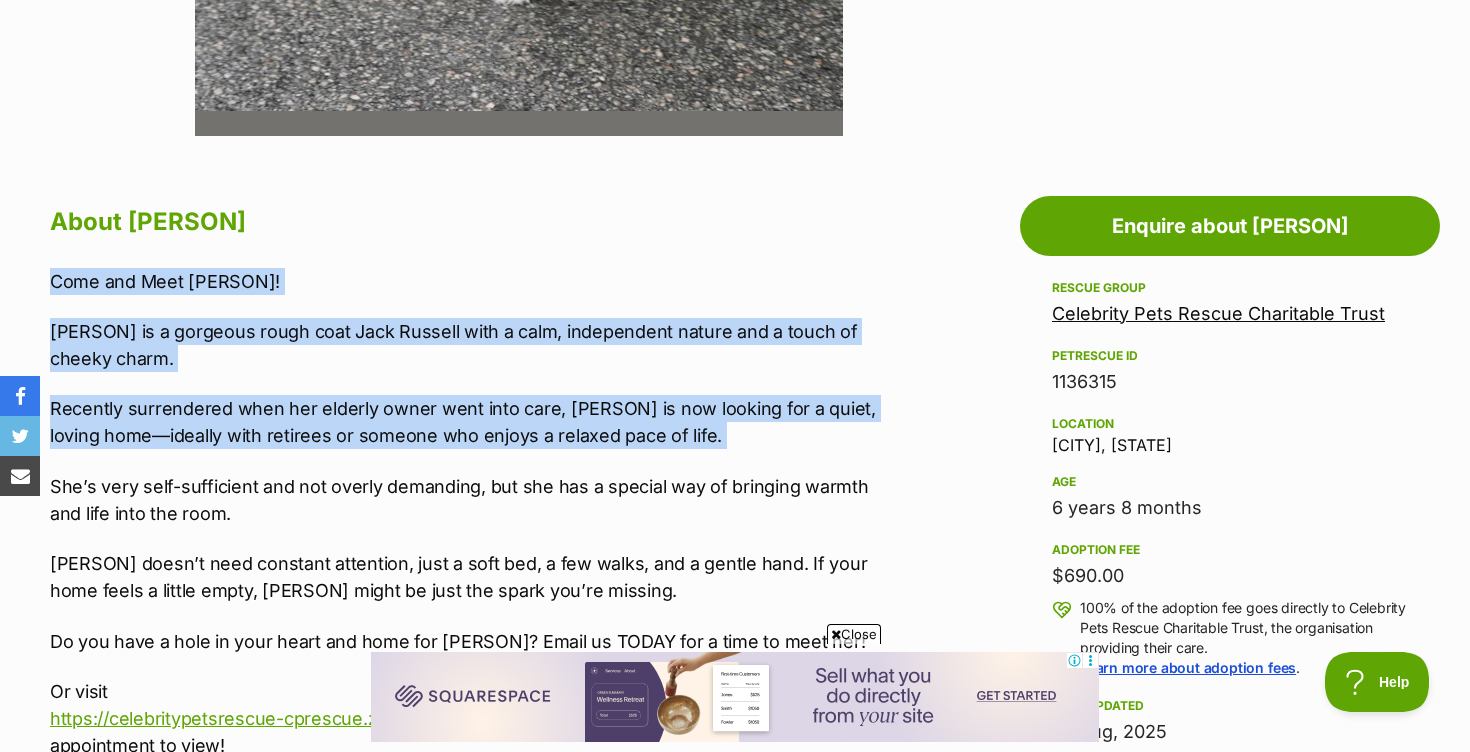 drag, startPoint x: 417, startPoint y: 441, endPoint x: 409, endPoint y: 272, distance: 169.18924 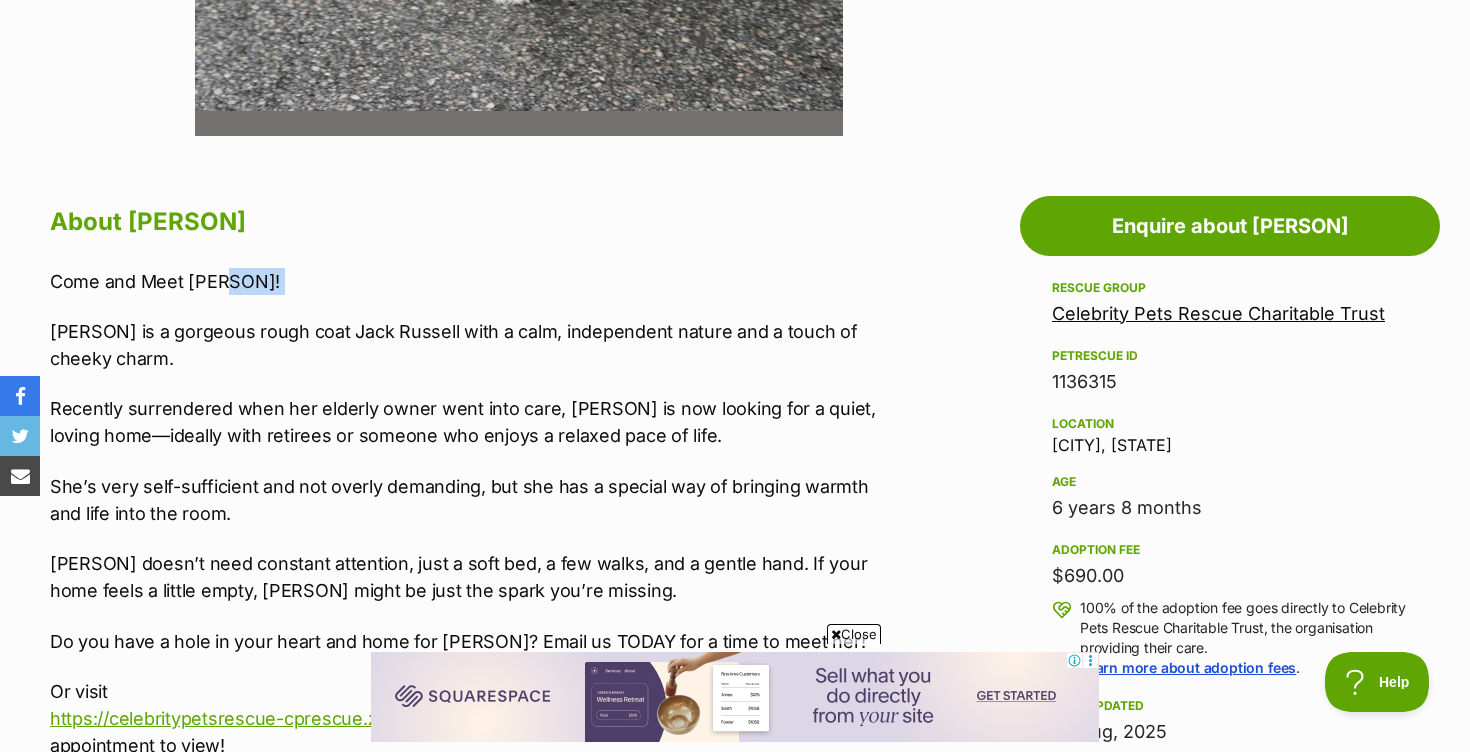 click on "Come and Meet [PERSON]!" at bounding box center (463, 281) 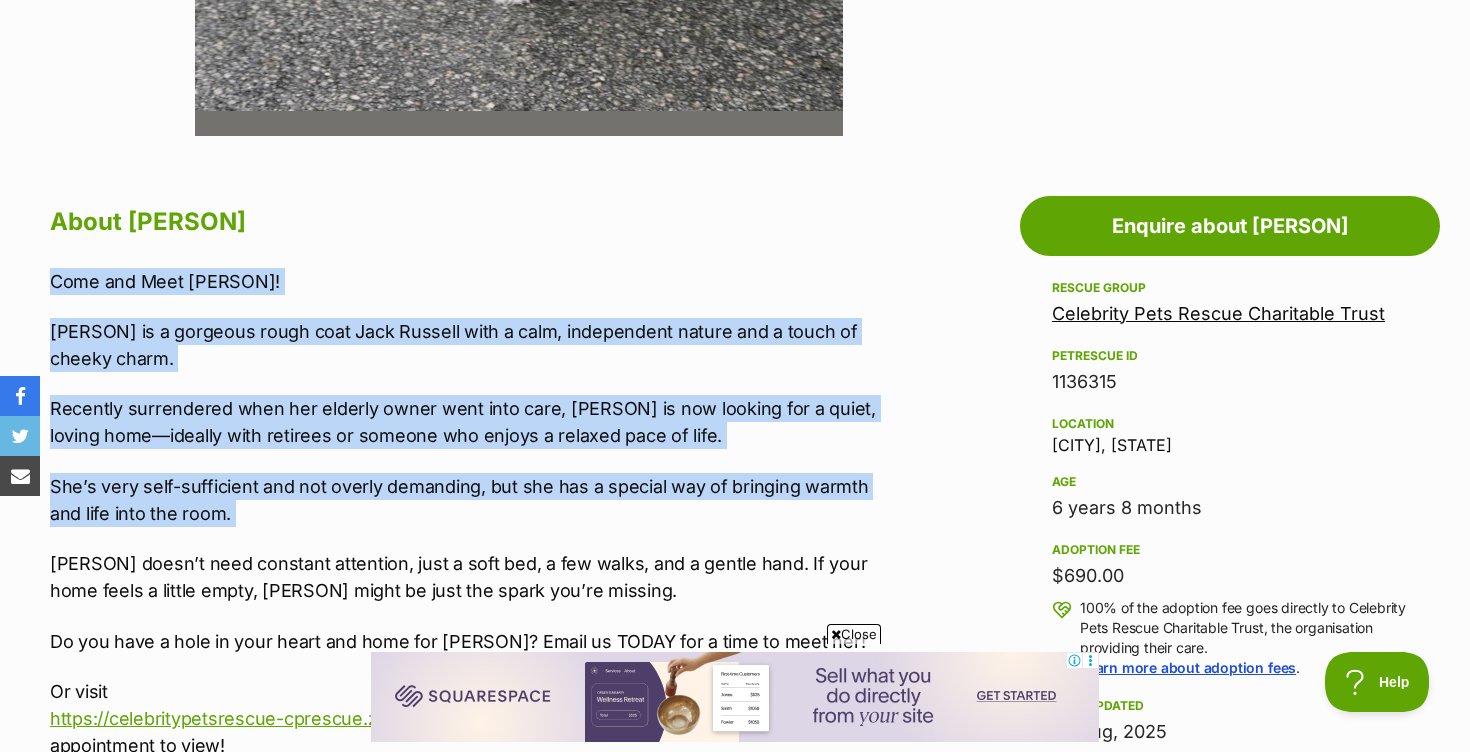 drag, startPoint x: 409, startPoint y: 272, endPoint x: 471, endPoint y: 466, distance: 203.6664 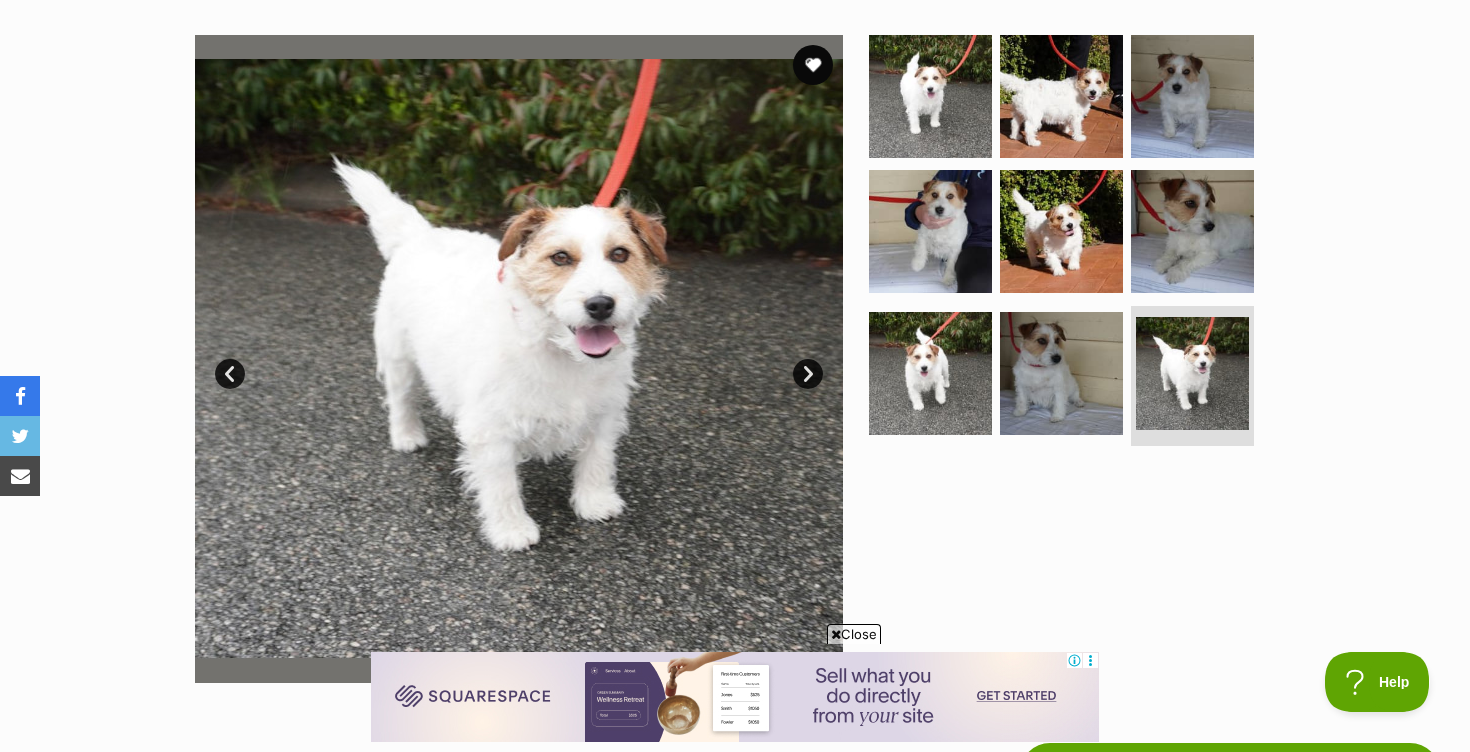 scroll, scrollTop: 338, scrollLeft: 0, axis: vertical 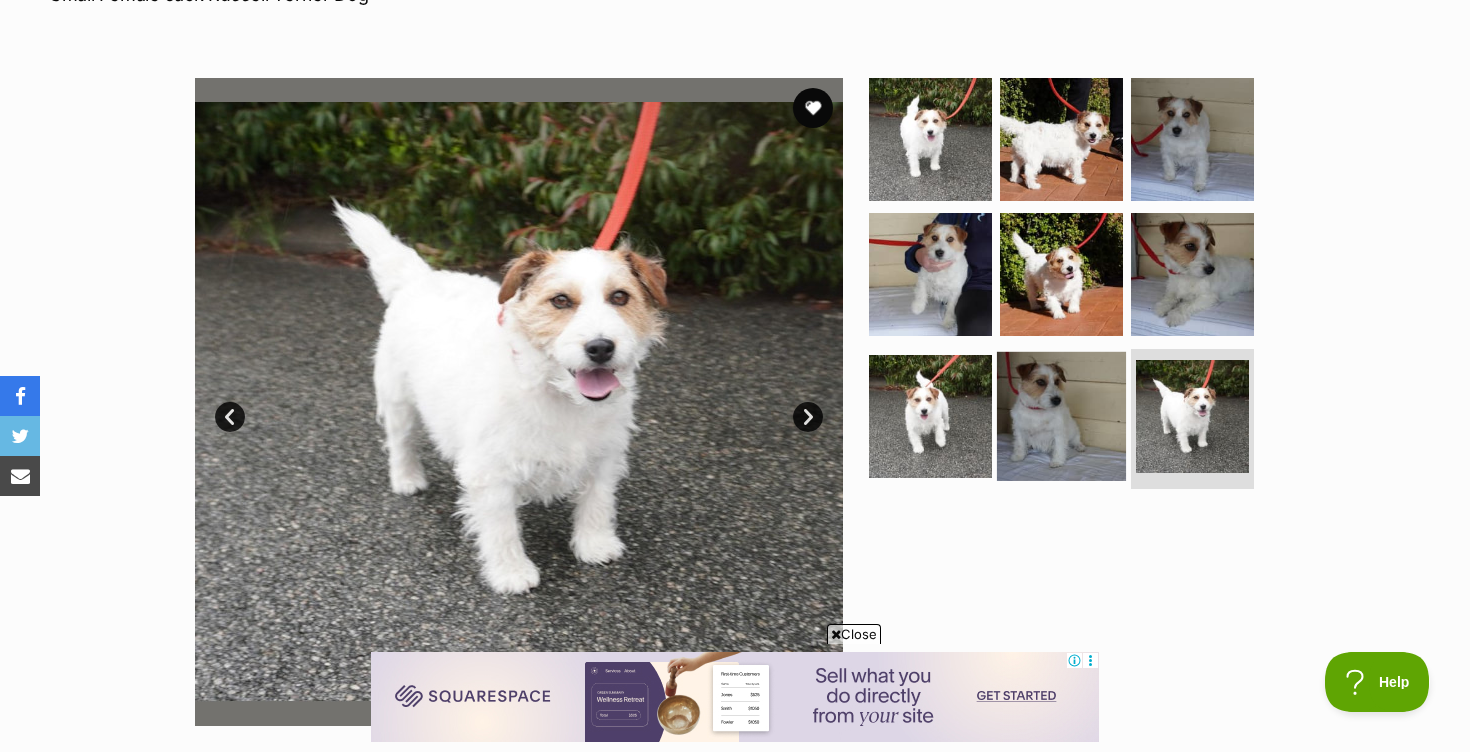 click at bounding box center (1061, 416) 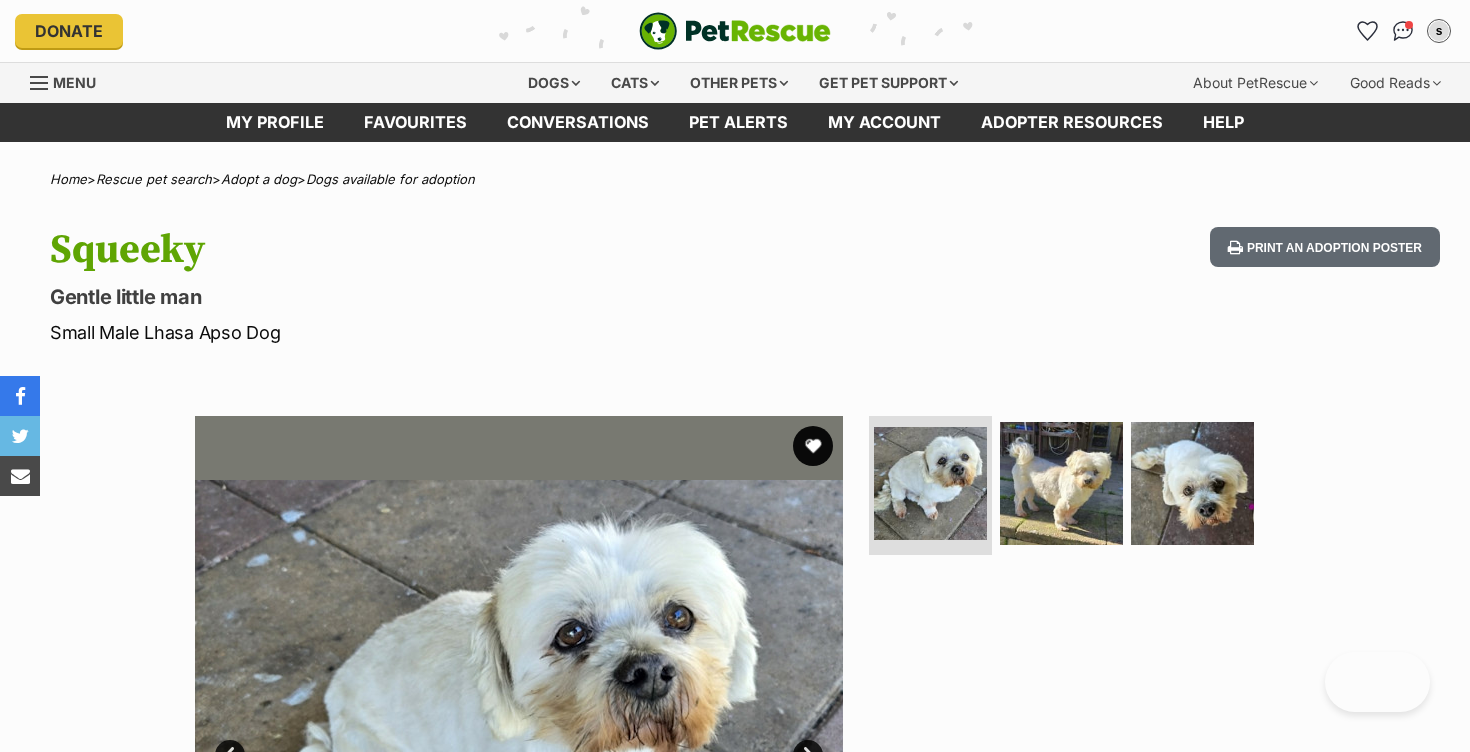 scroll, scrollTop: 0, scrollLeft: 0, axis: both 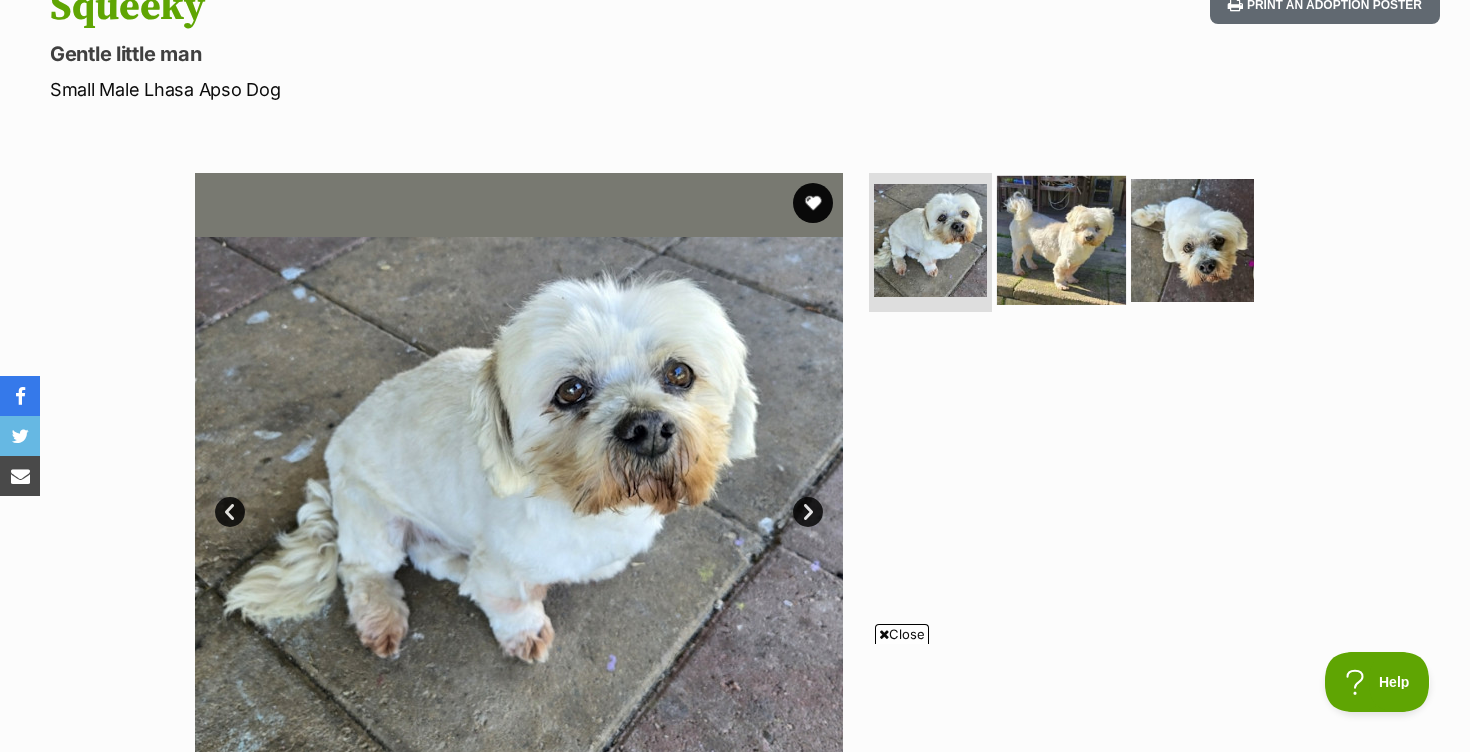 click at bounding box center [1061, 239] 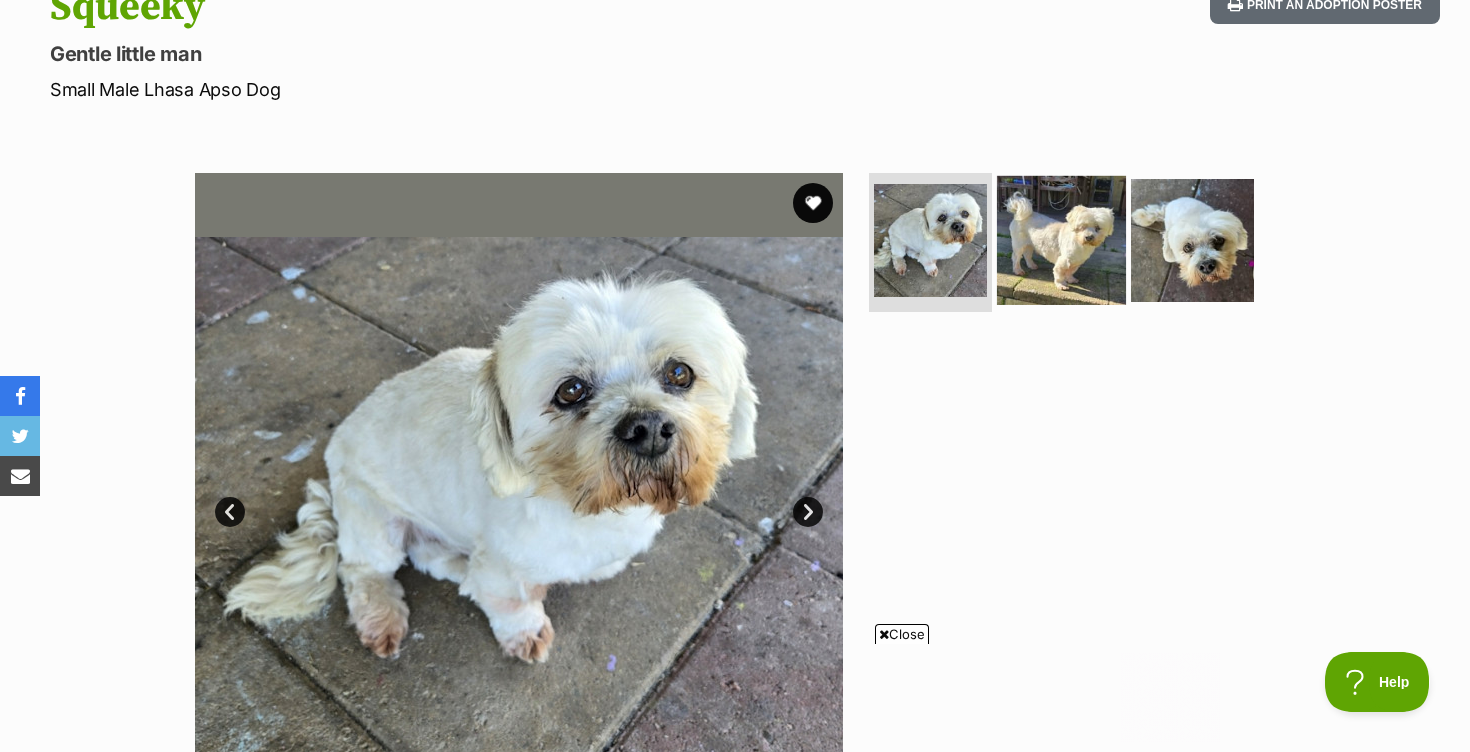 scroll, scrollTop: 0, scrollLeft: 0, axis: both 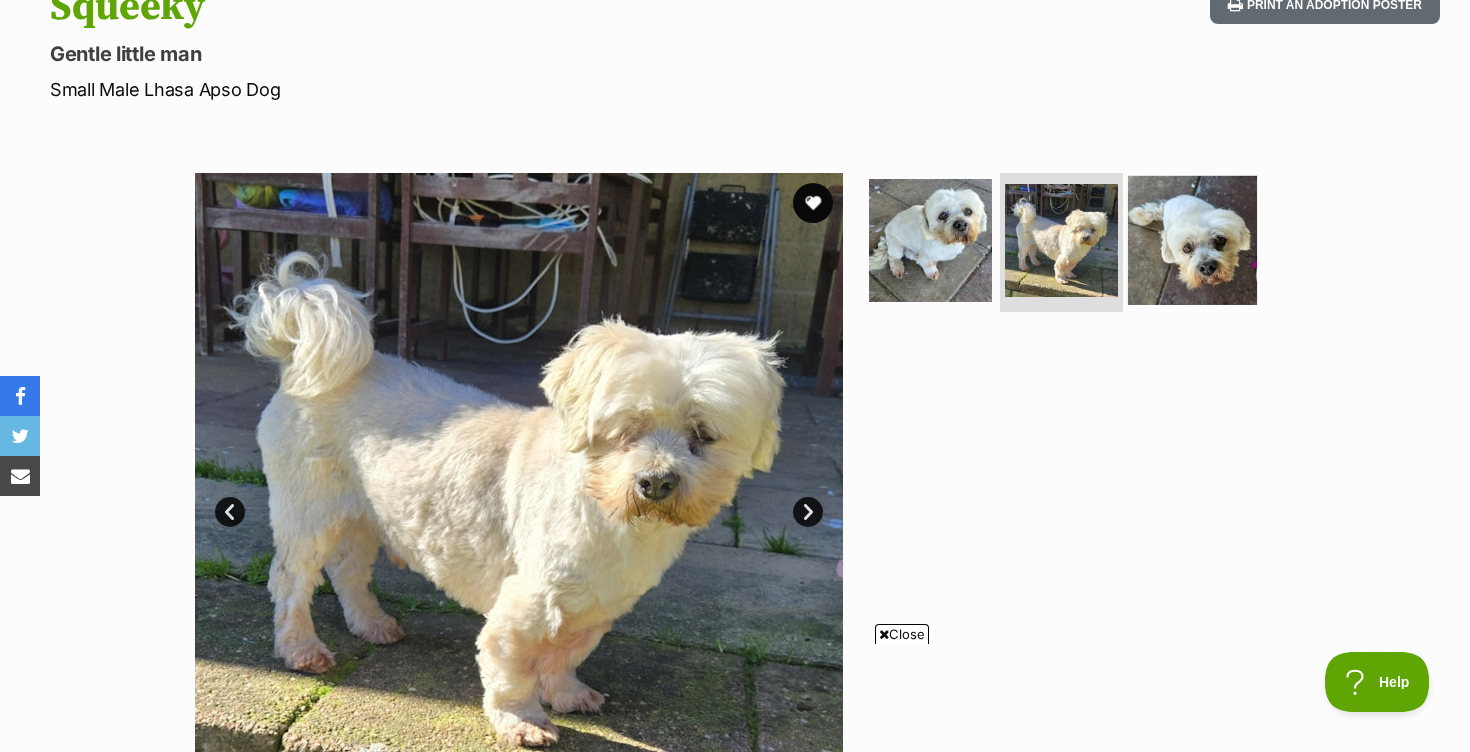 click at bounding box center [1192, 239] 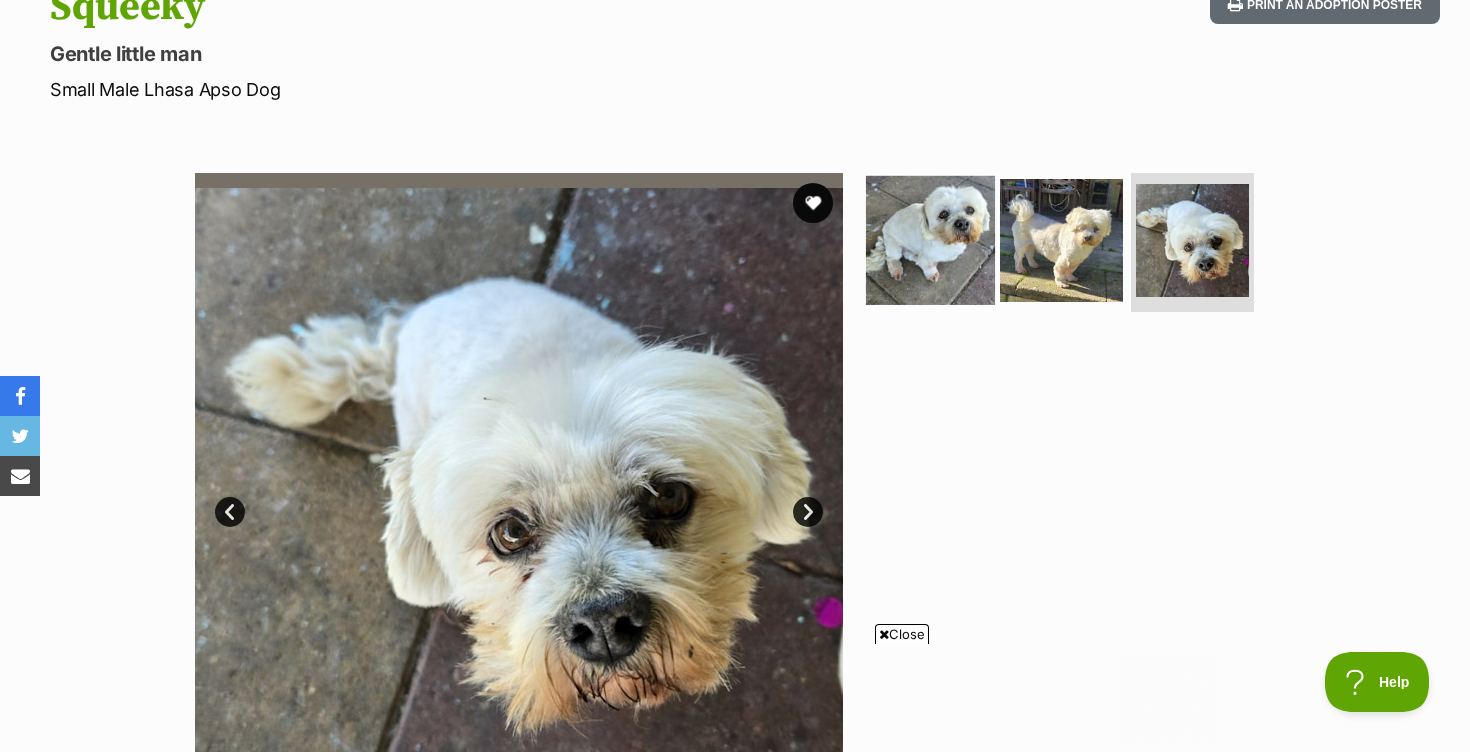 scroll, scrollTop: 360, scrollLeft: 0, axis: vertical 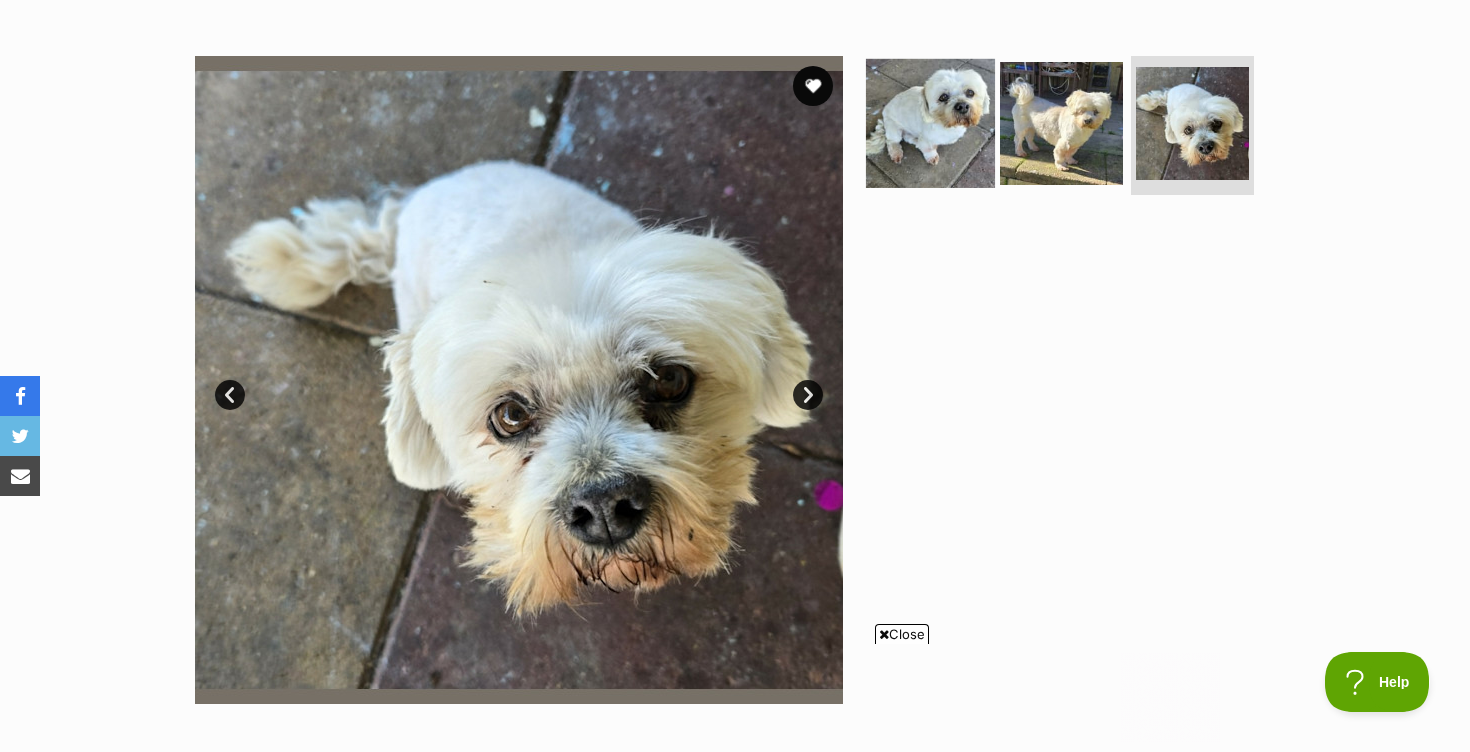 click at bounding box center (930, 122) 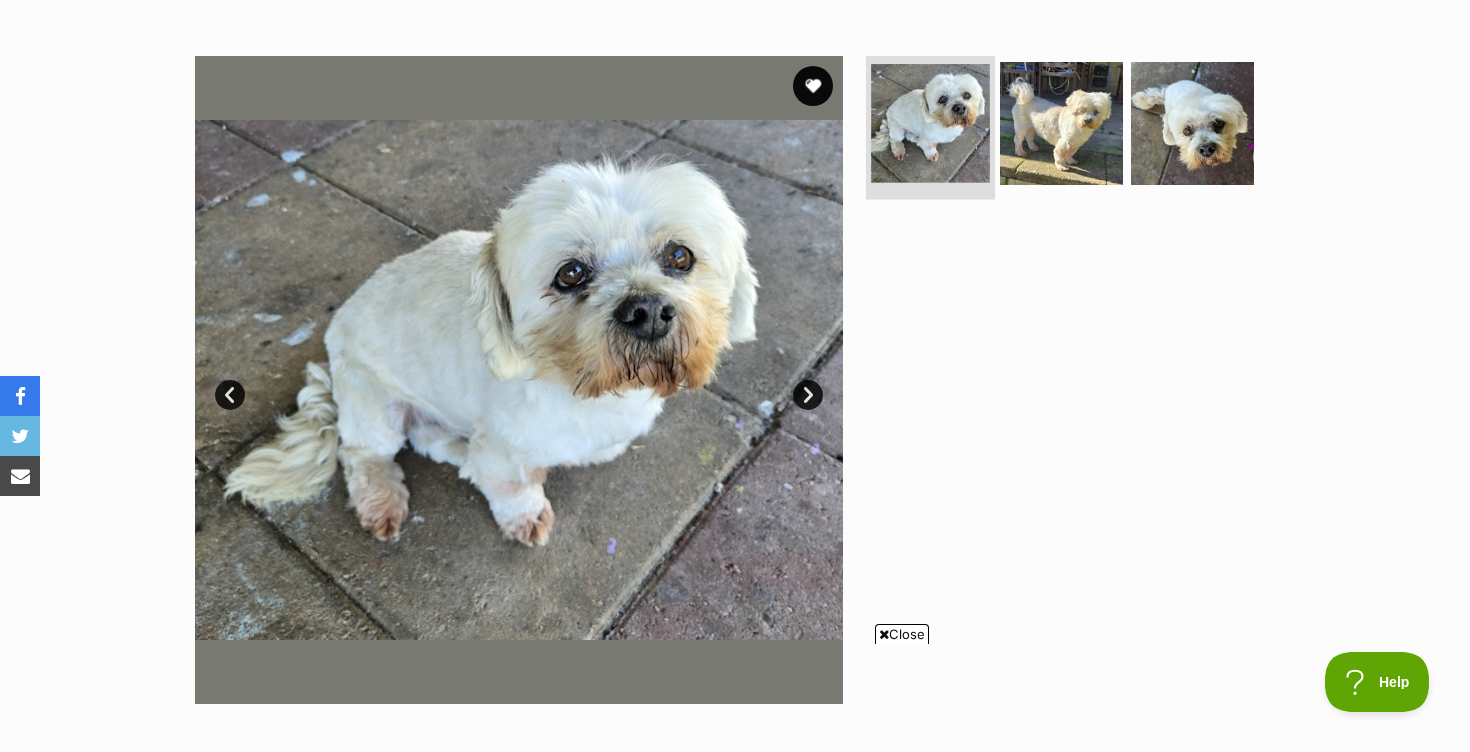 scroll, scrollTop: 0, scrollLeft: 0, axis: both 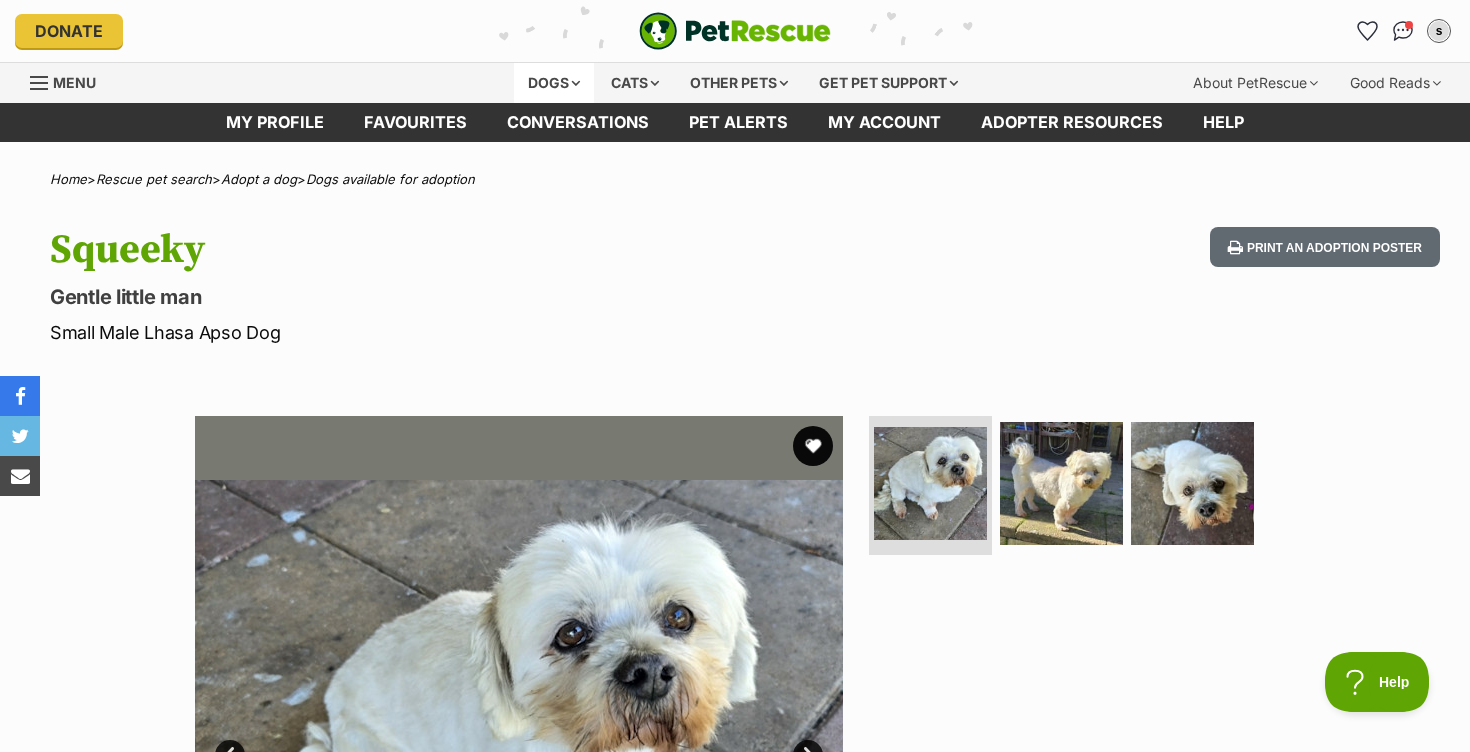 click on "Dogs" at bounding box center (554, 83) 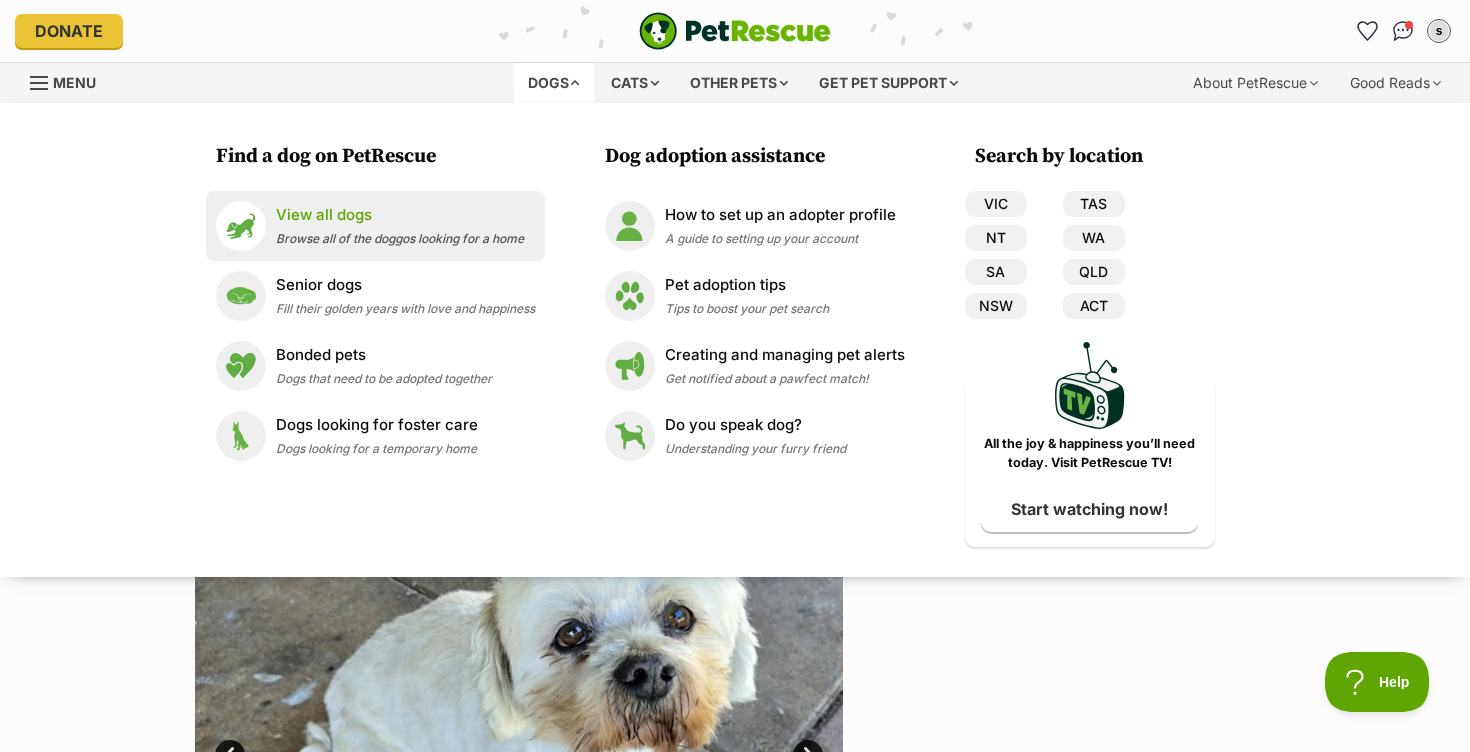 click on "Browse all of the doggos looking for a home" at bounding box center (400, 238) 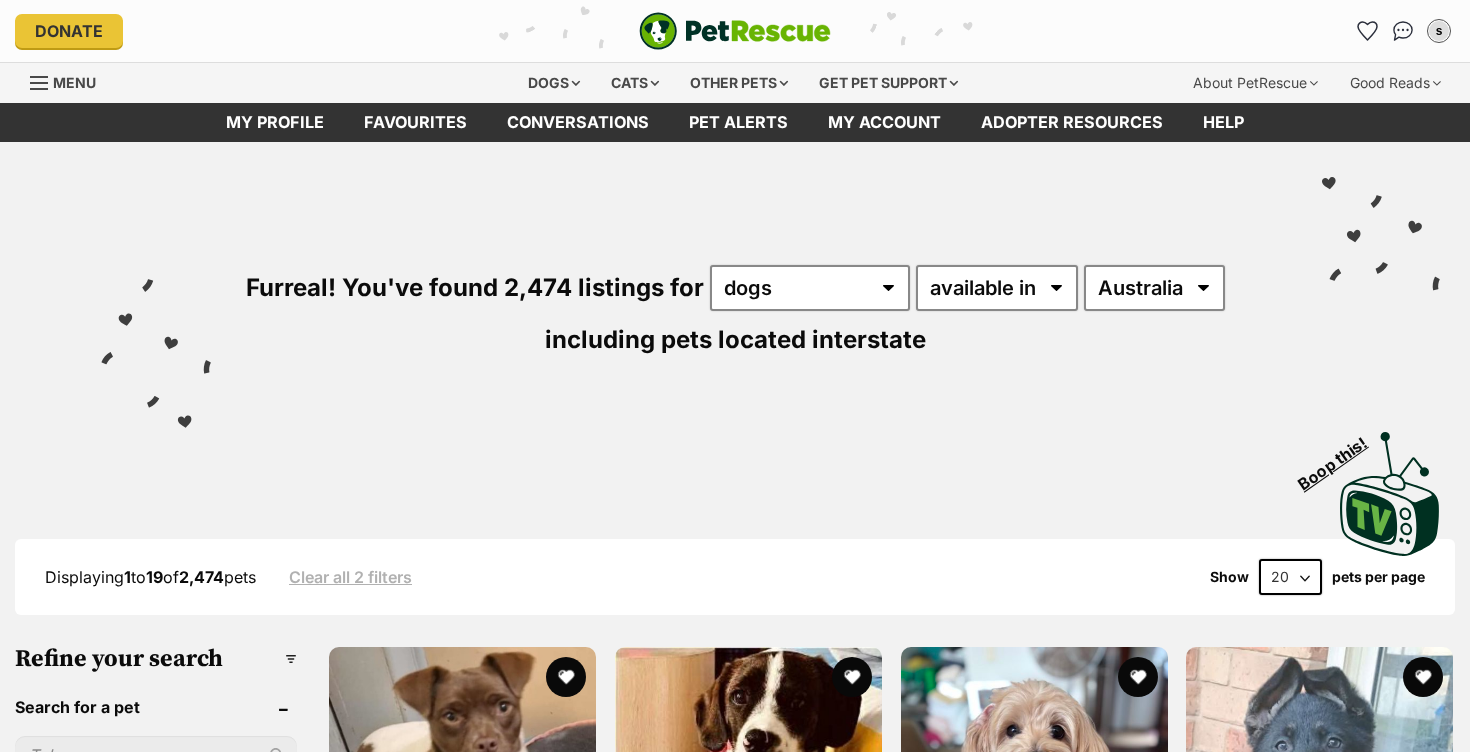 scroll, scrollTop: 0, scrollLeft: 0, axis: both 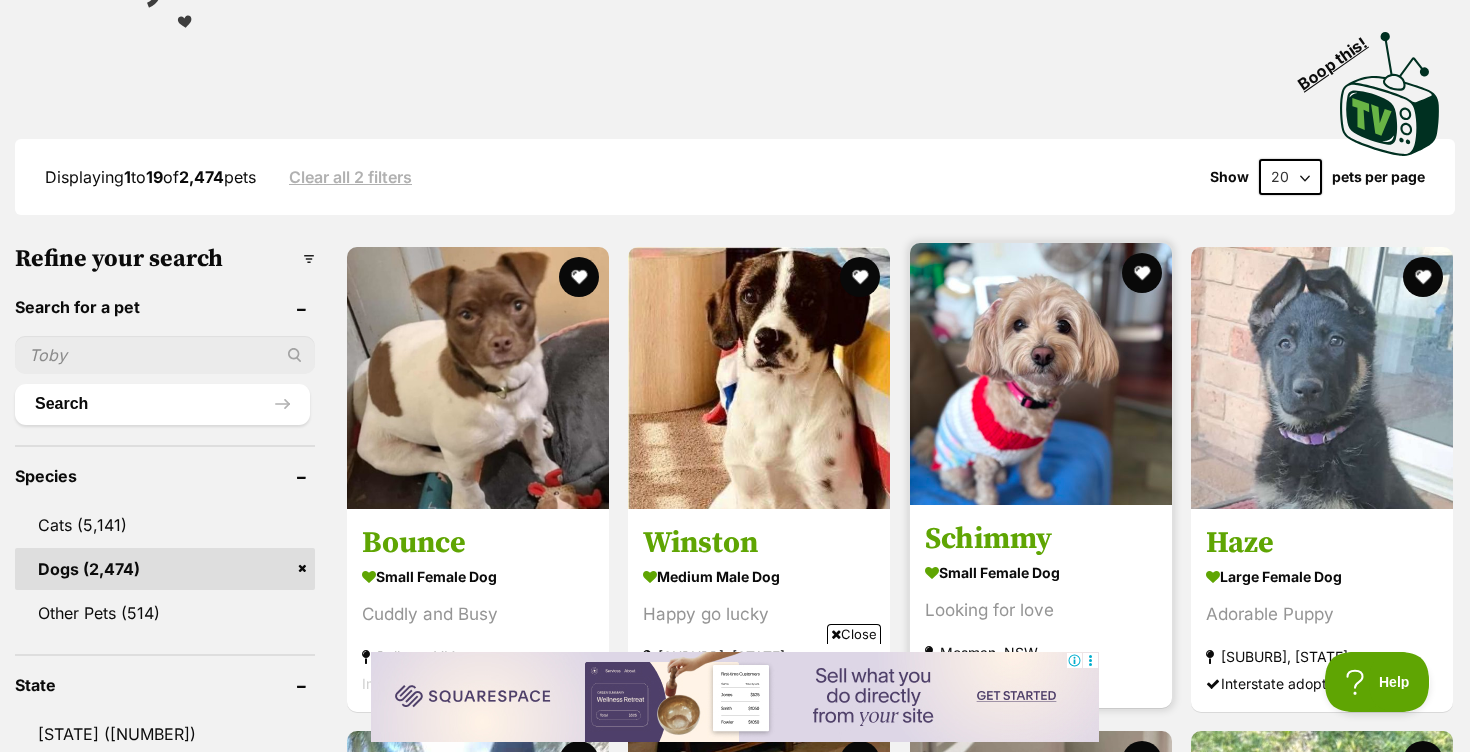 click at bounding box center [1041, 374] 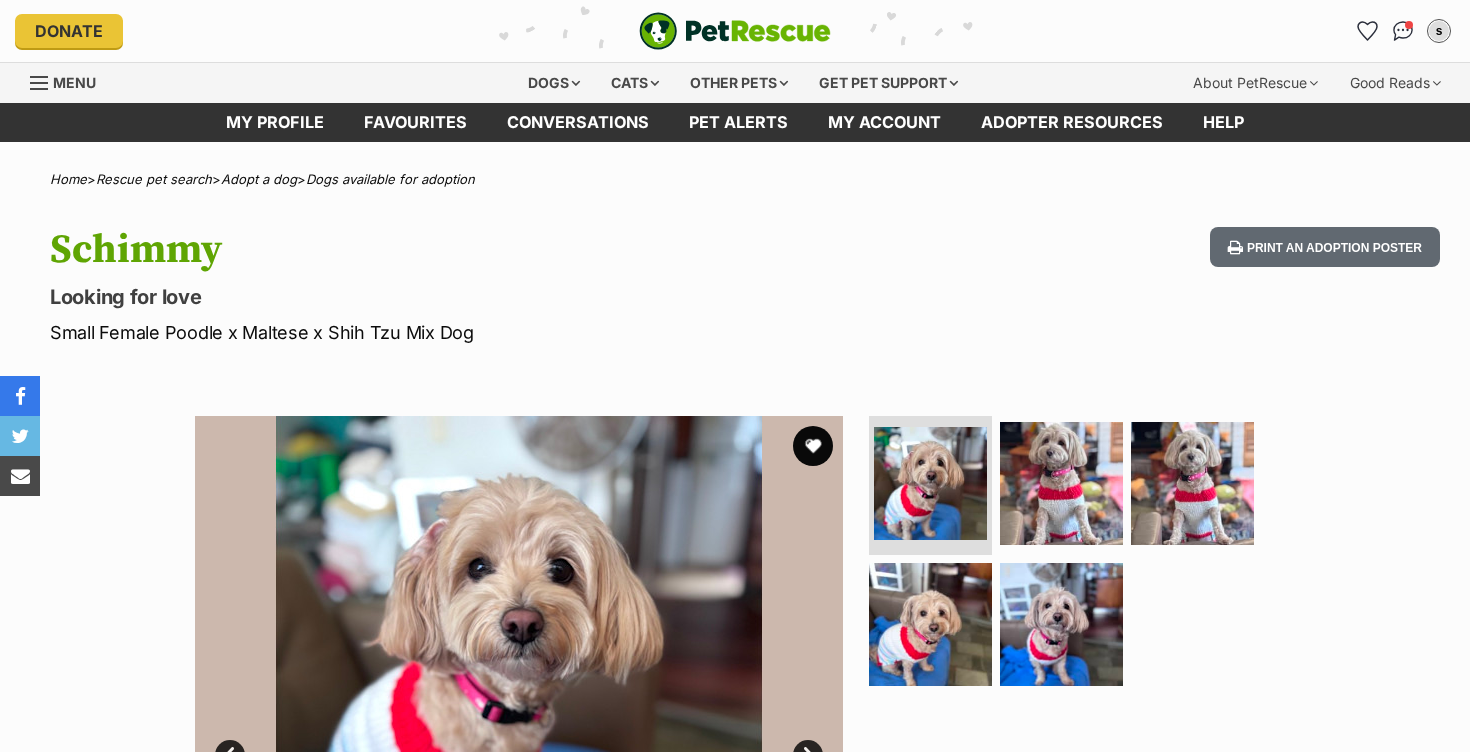 scroll, scrollTop: 0, scrollLeft: 0, axis: both 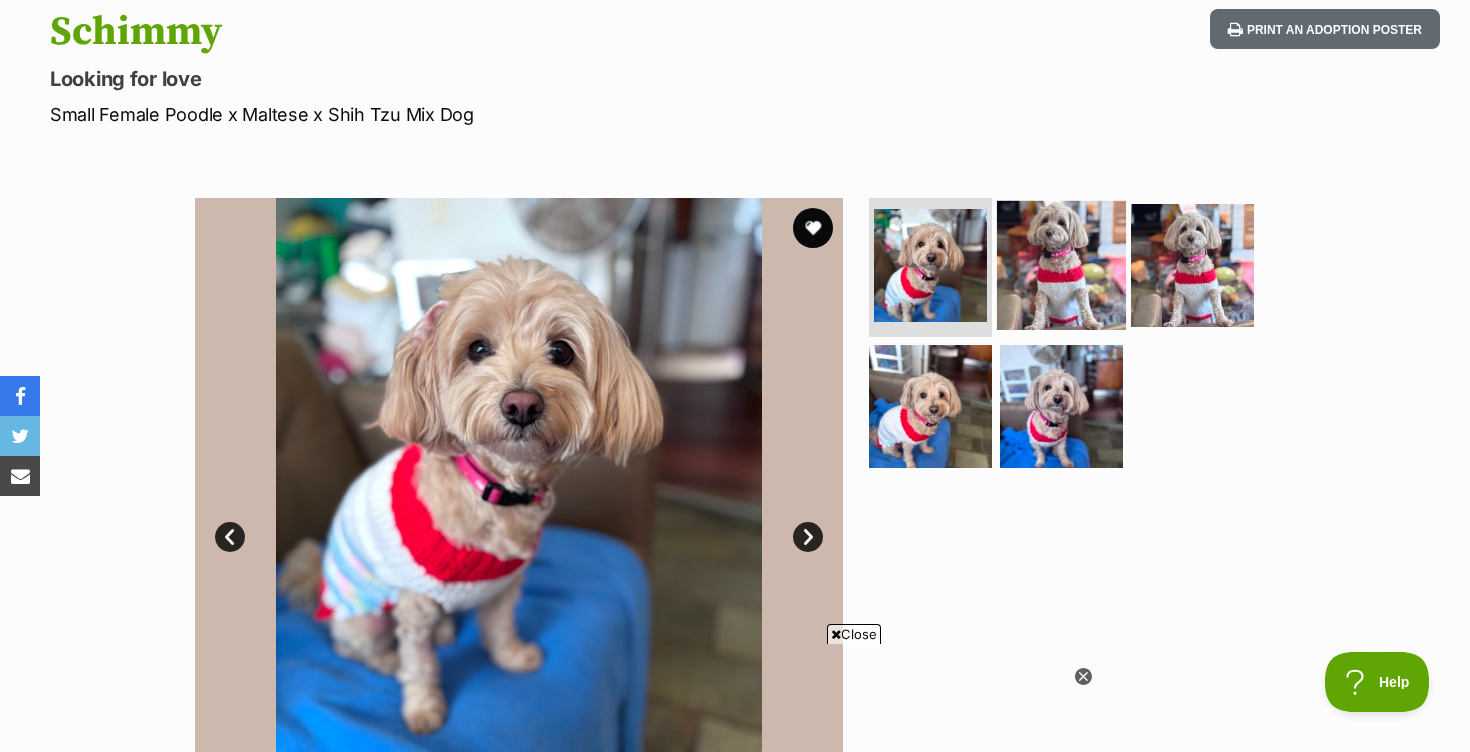 click at bounding box center [1061, 264] 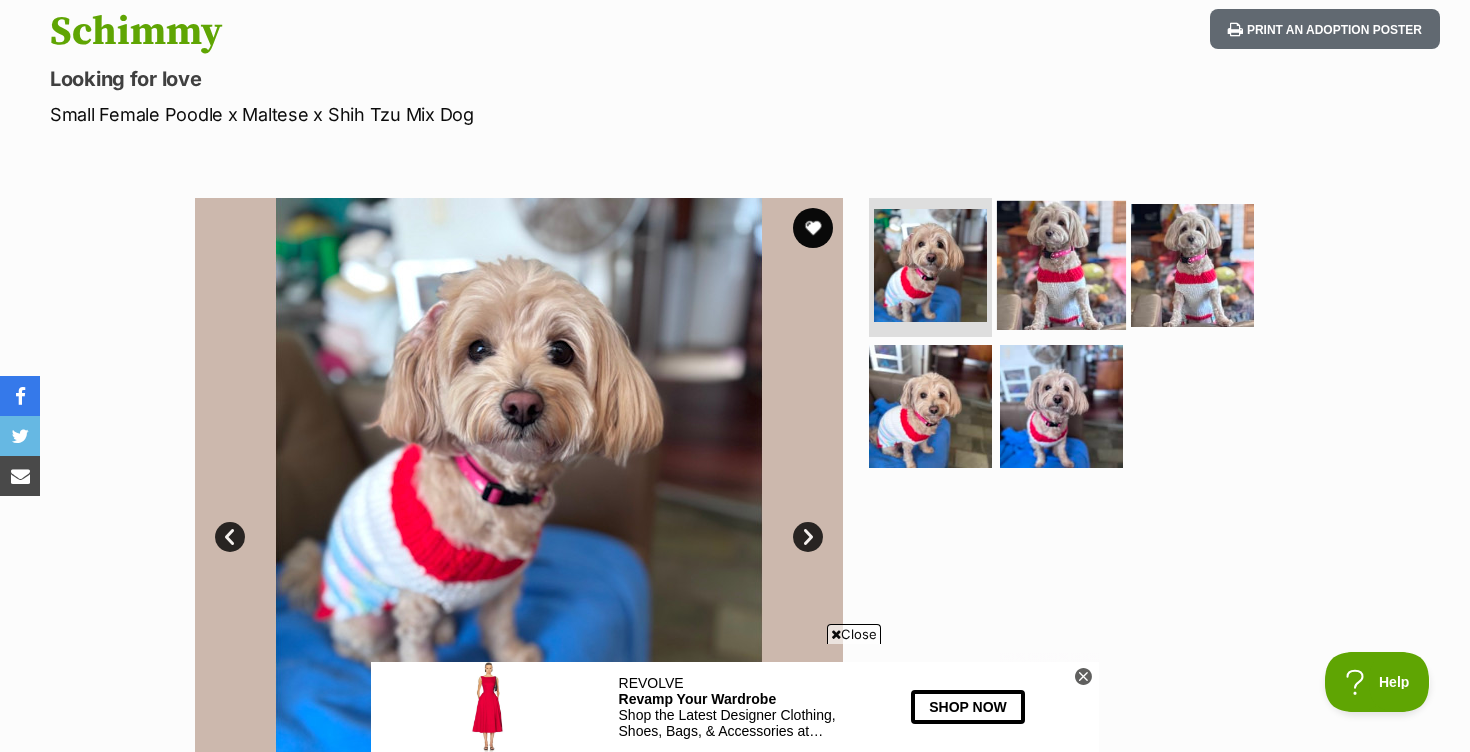 scroll, scrollTop: 0, scrollLeft: 0, axis: both 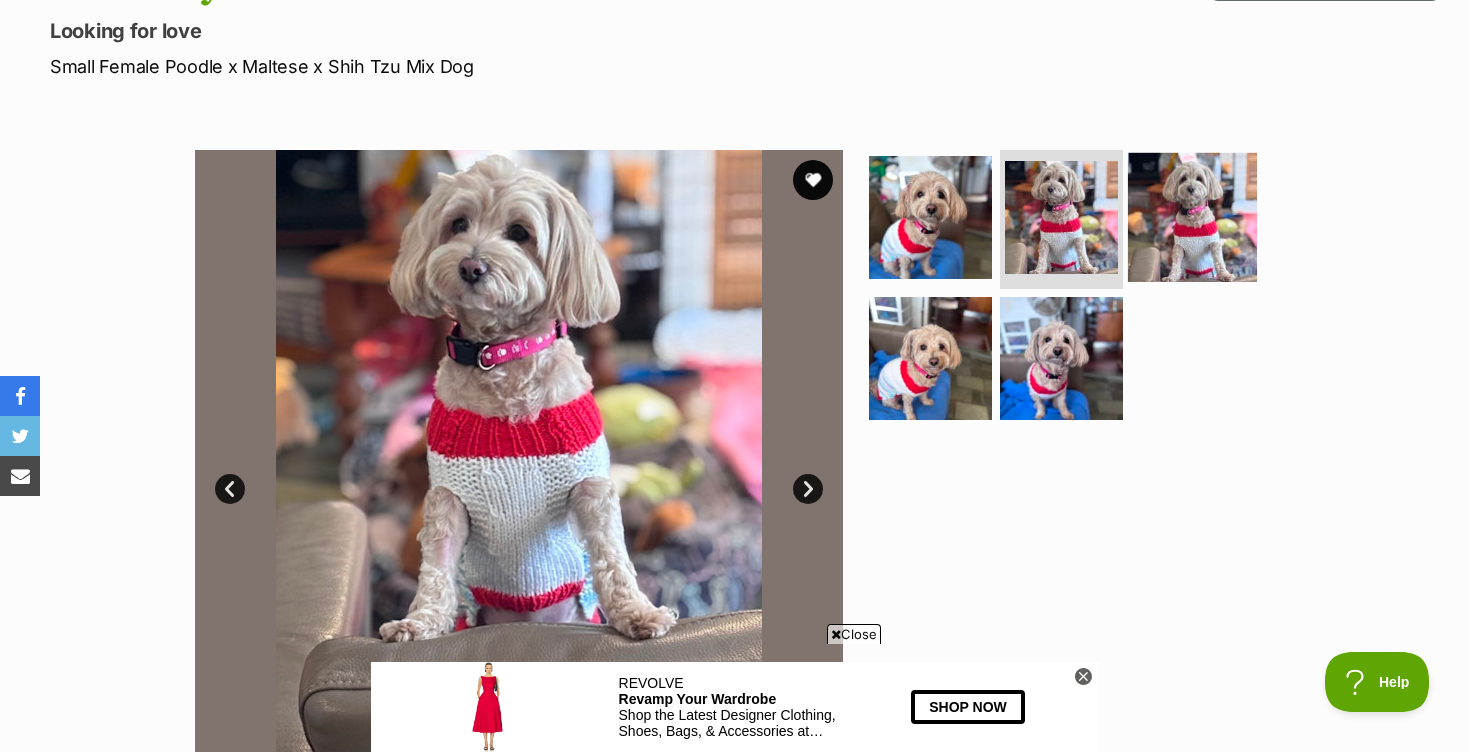 click at bounding box center [1192, 216] 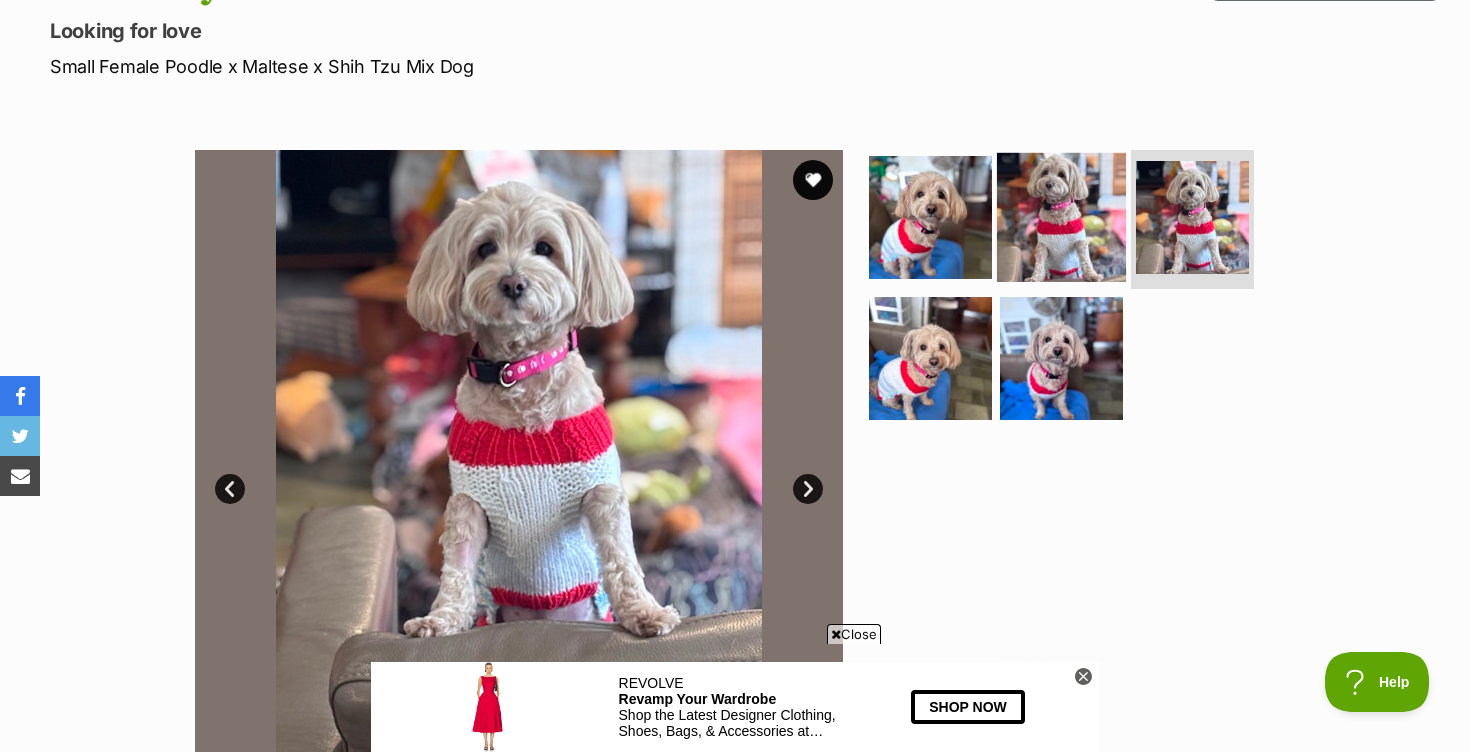 click at bounding box center [1061, 216] 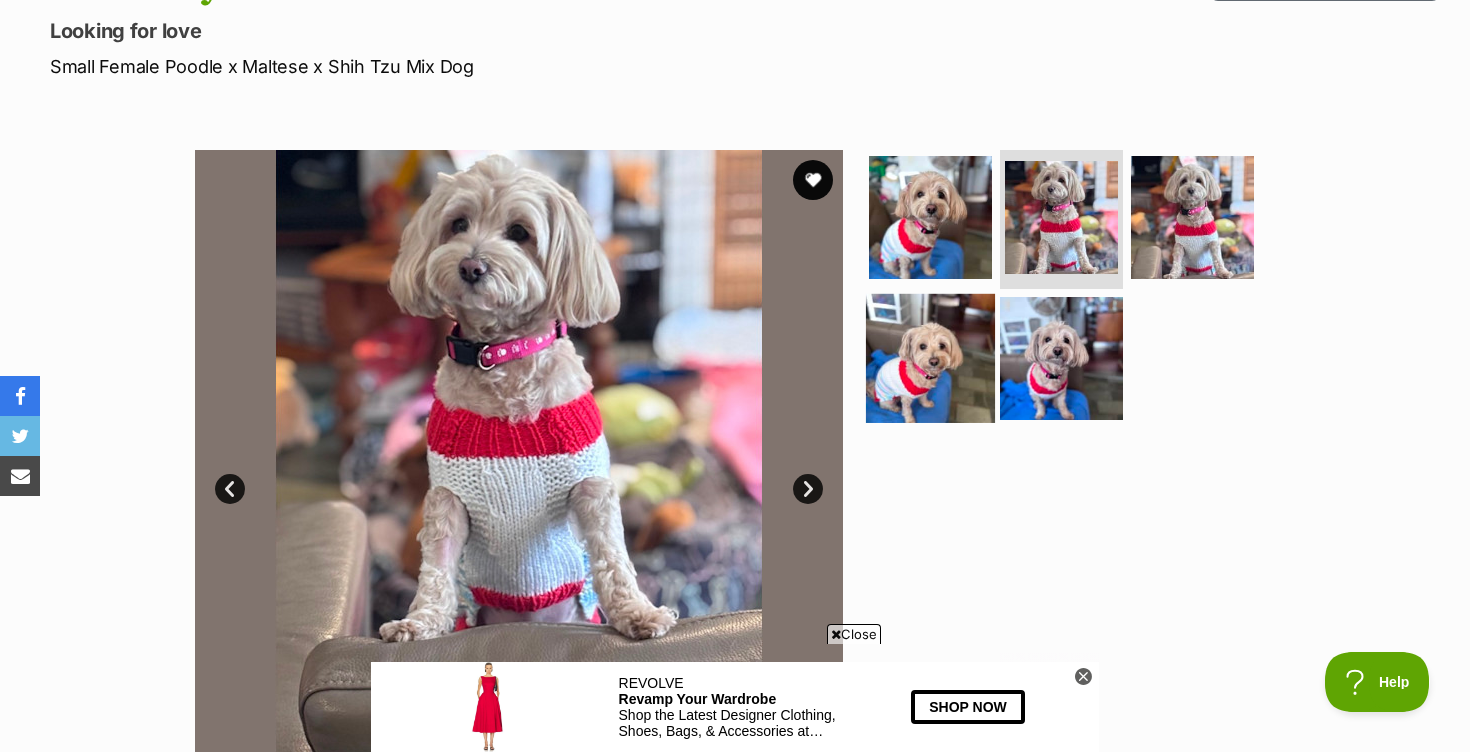 click at bounding box center (930, 358) 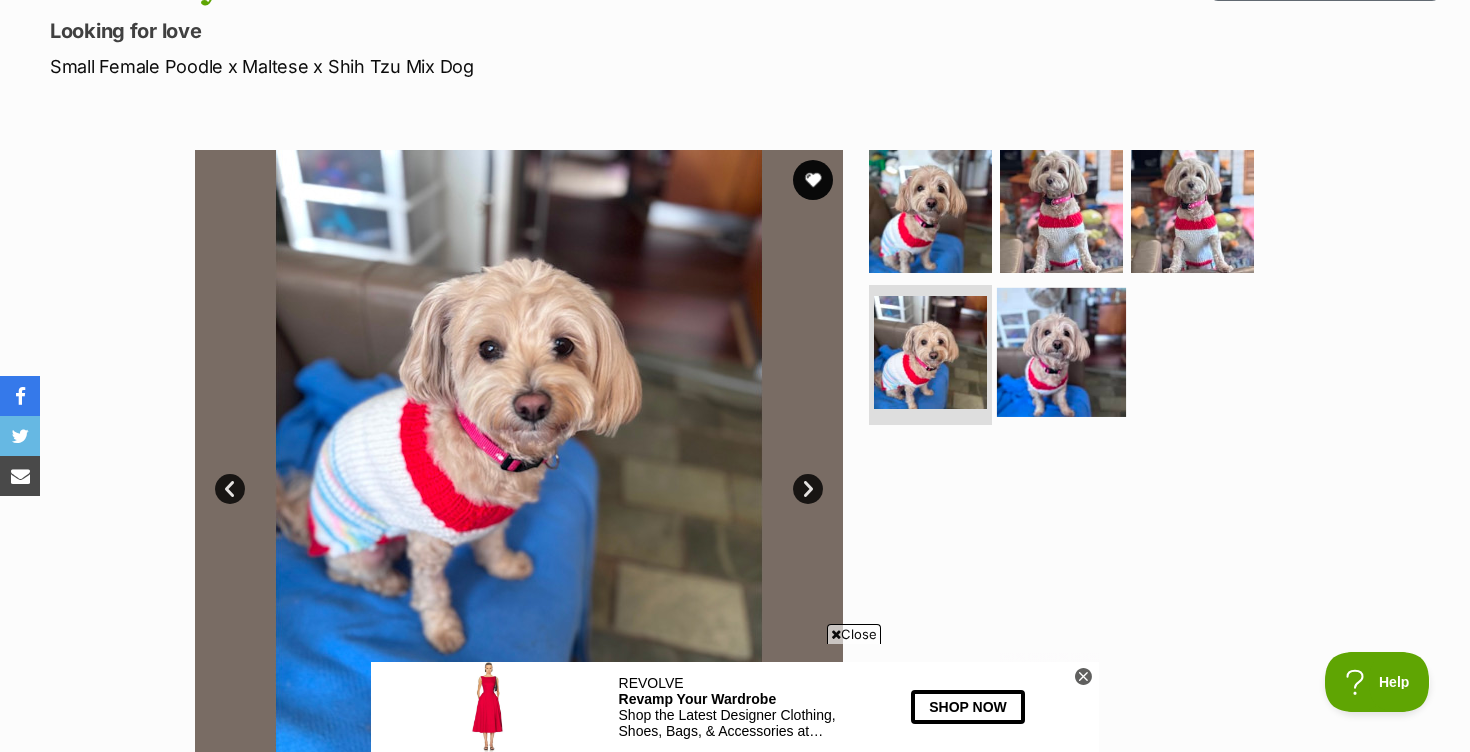 click at bounding box center [1061, 352] 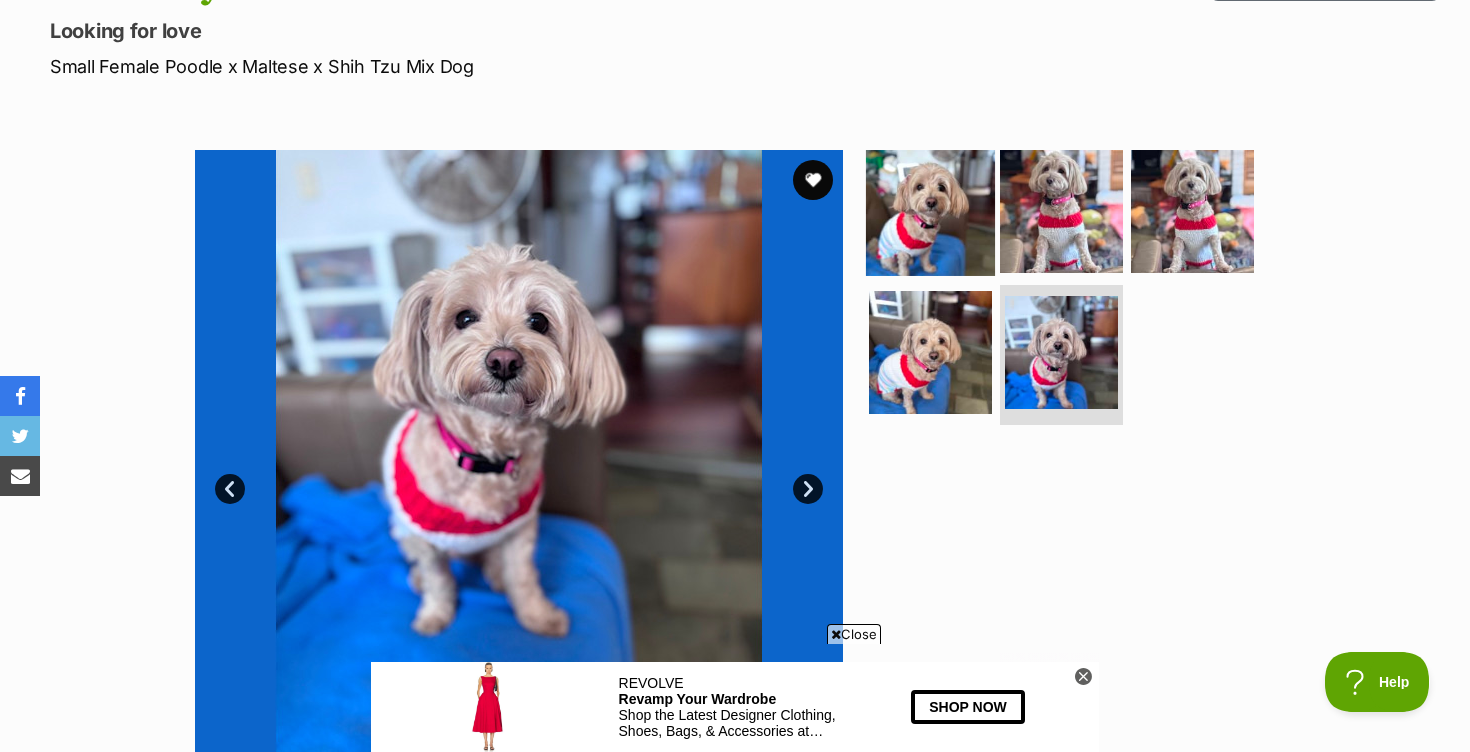 click at bounding box center (930, 210) 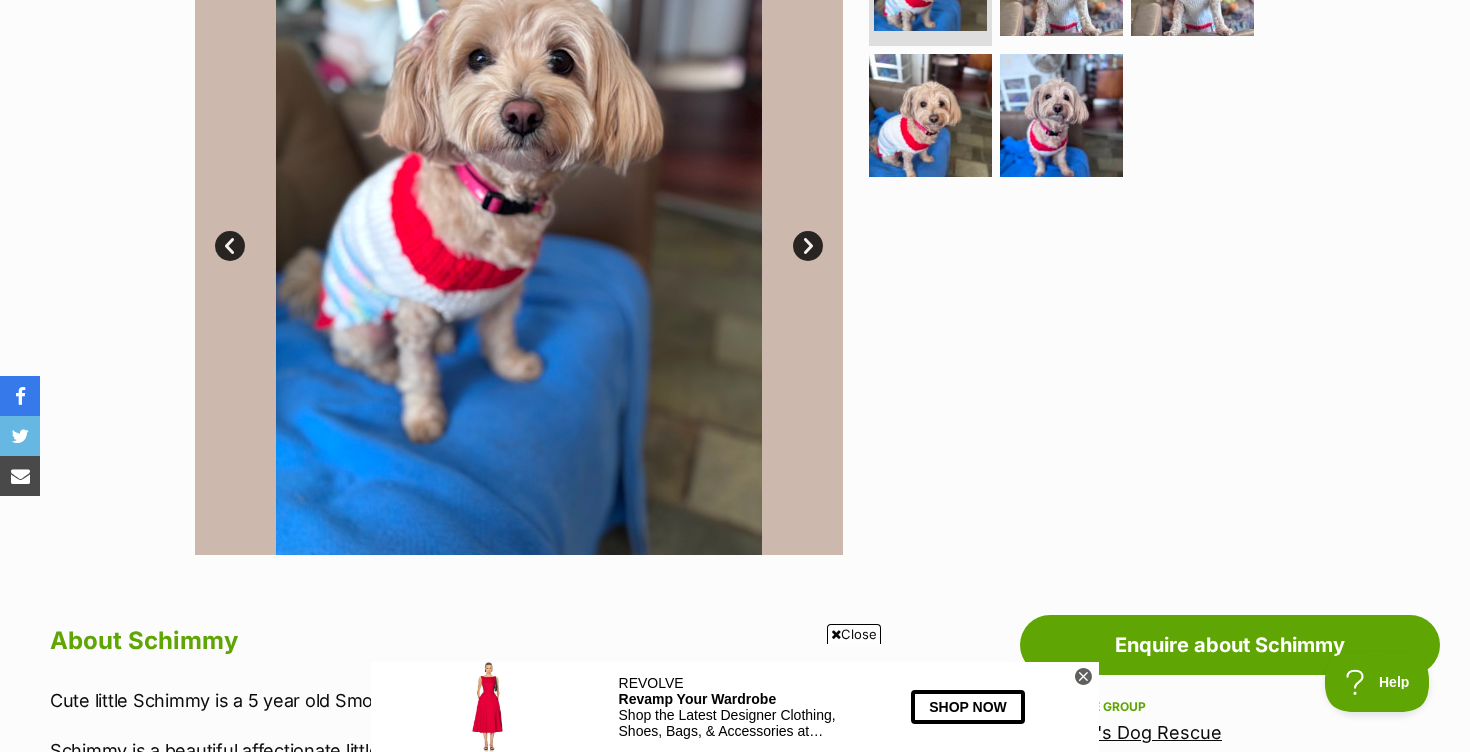 scroll, scrollTop: 352, scrollLeft: 0, axis: vertical 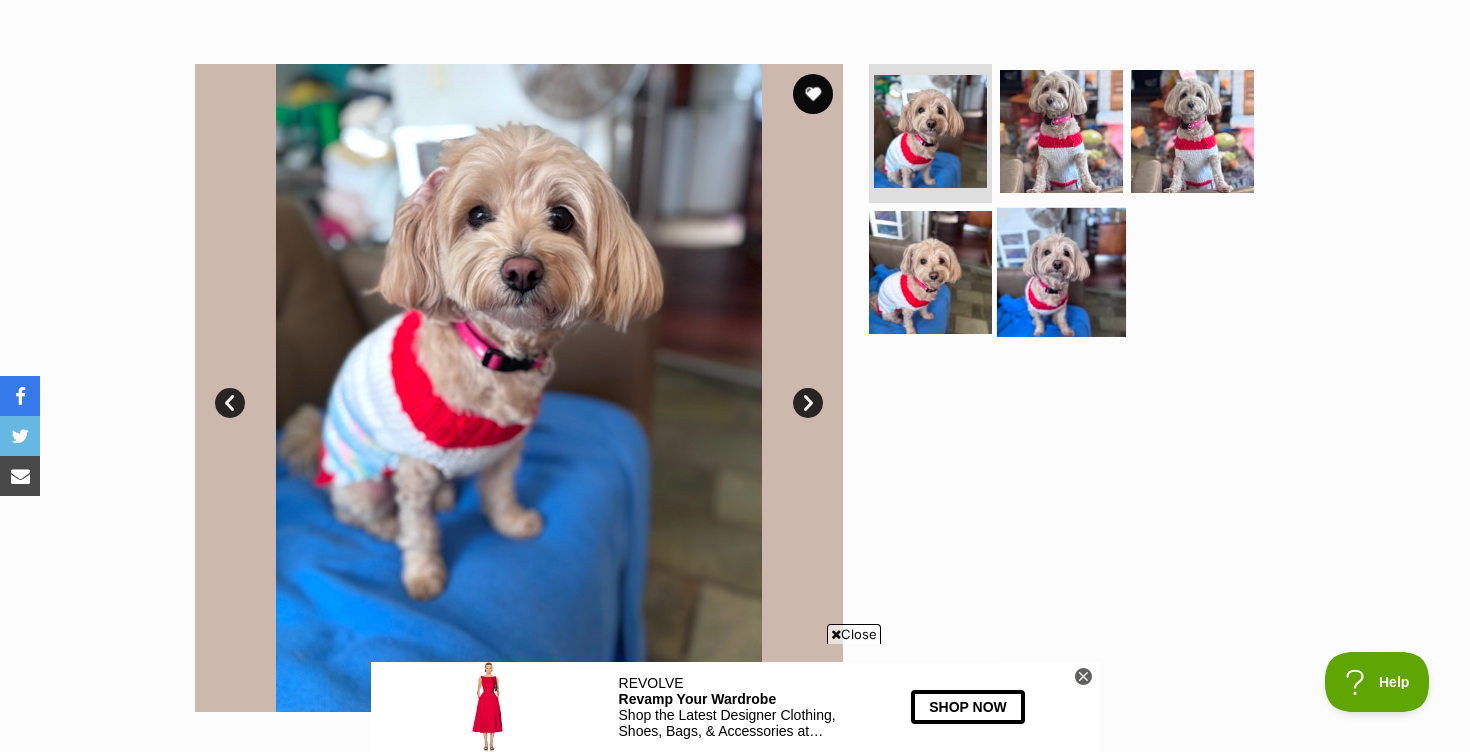 click at bounding box center (1061, 272) 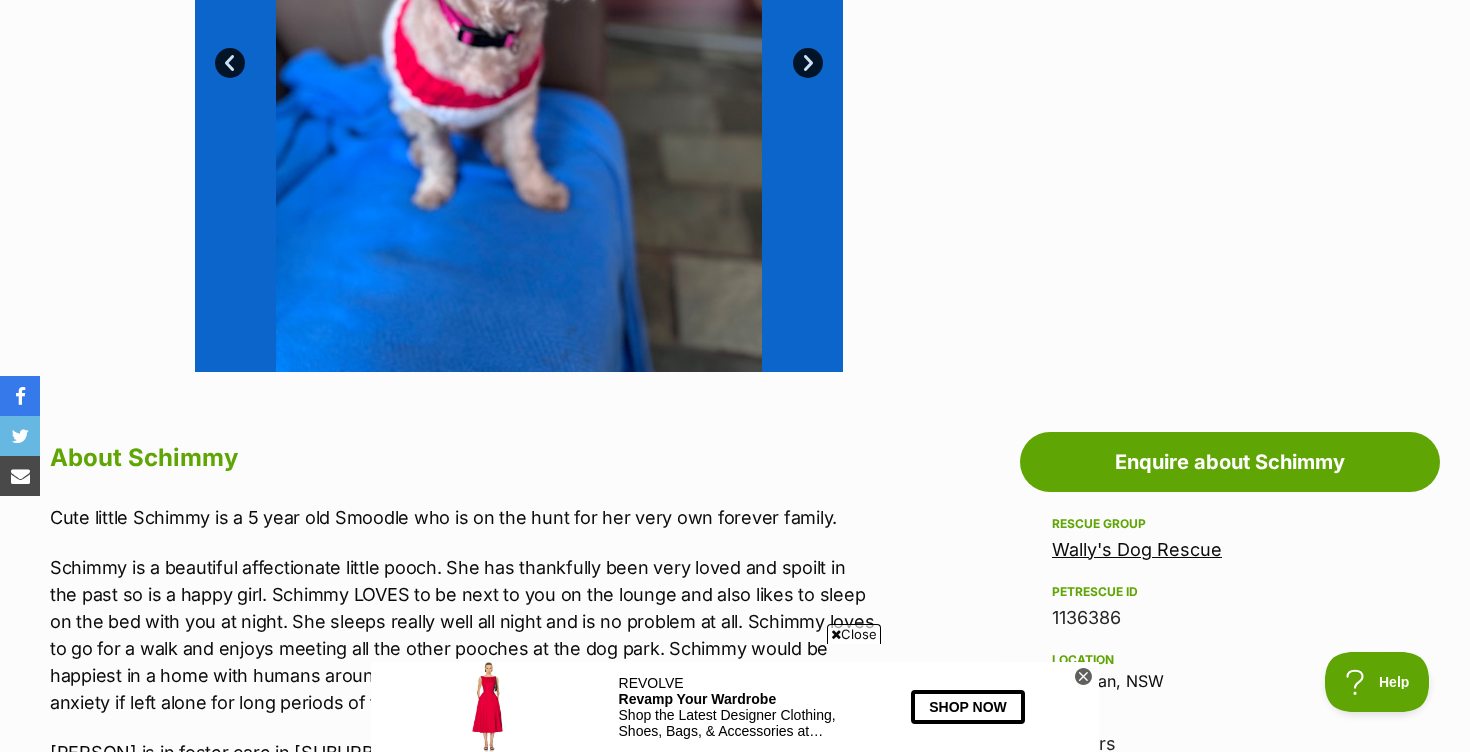 scroll, scrollTop: 1413, scrollLeft: 0, axis: vertical 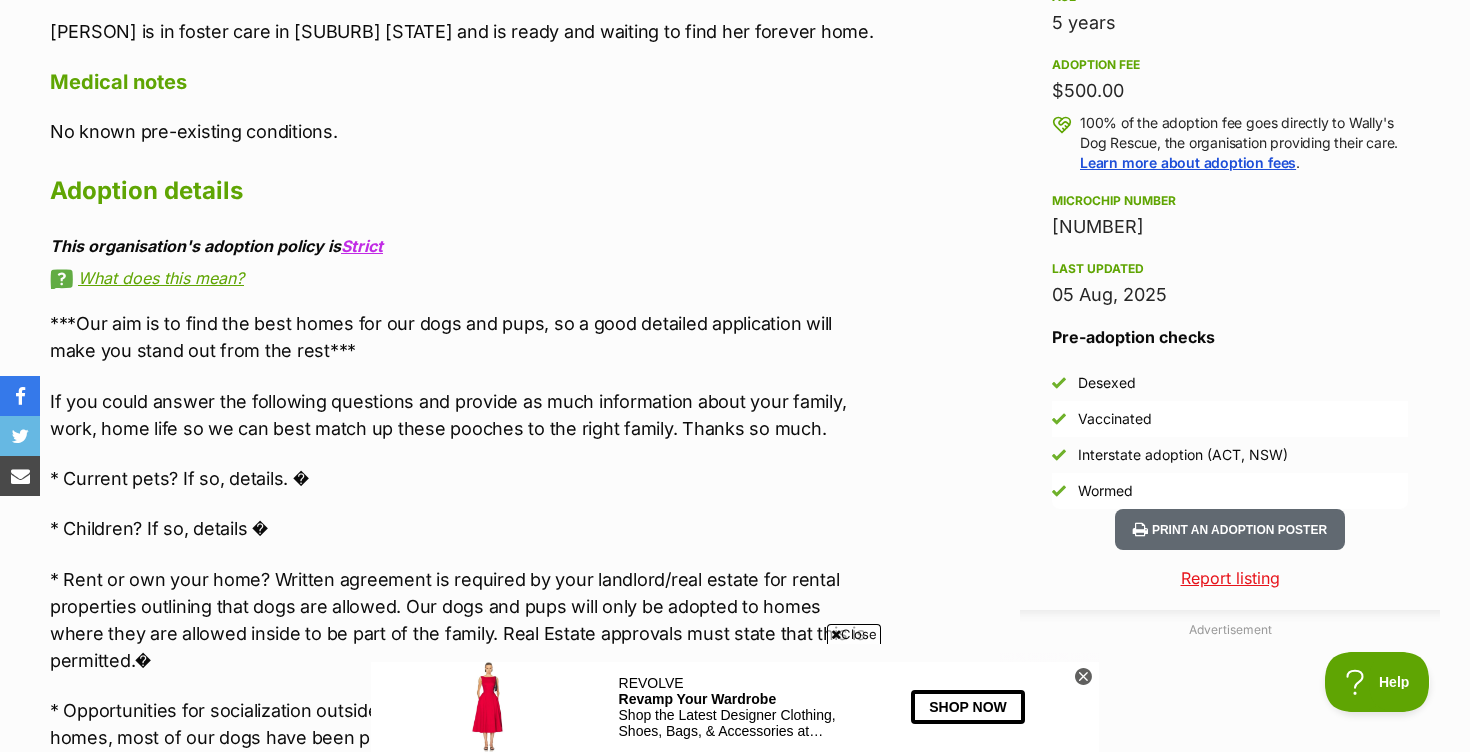 click on "Interstate adoption (ACT, NSW)" at bounding box center (1183, 455) 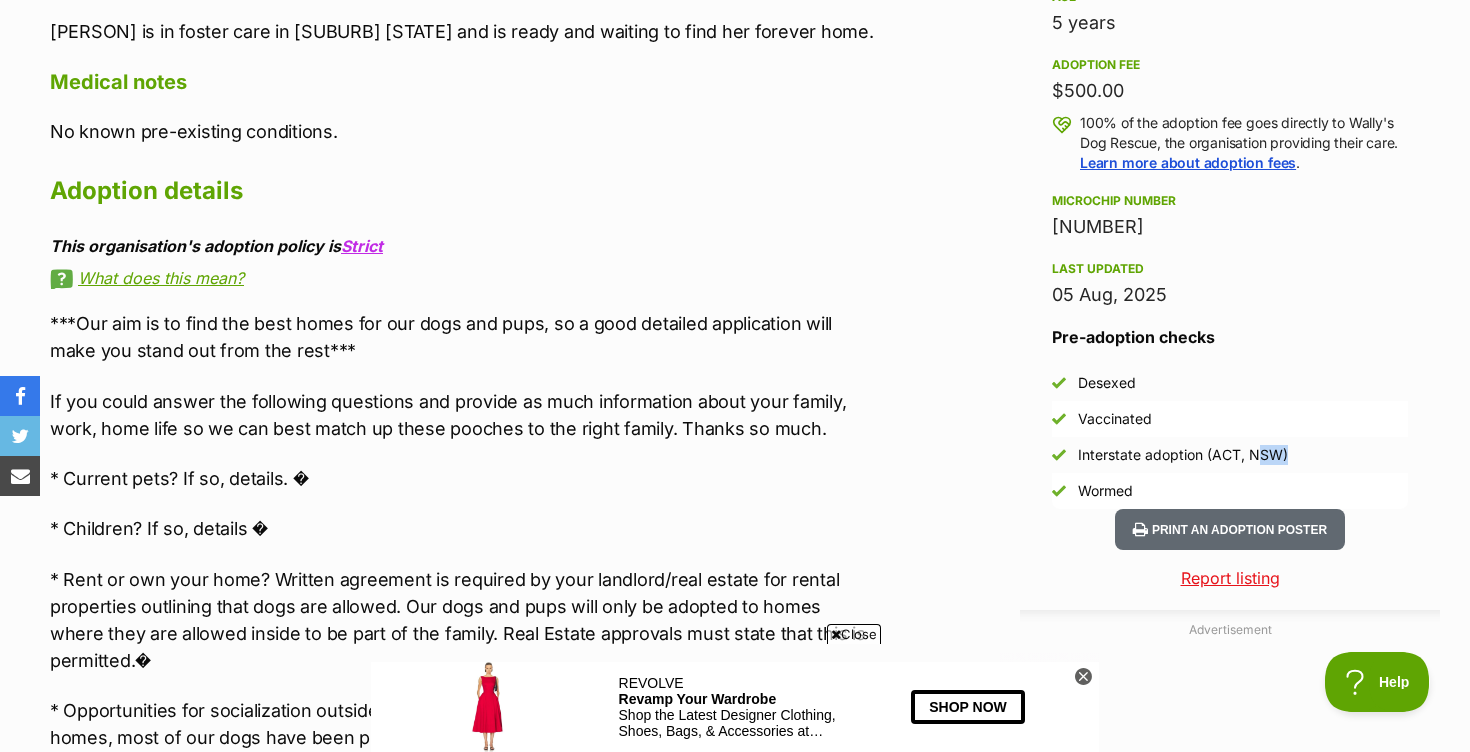 click on "Interstate adoption (ACT, NSW)" at bounding box center [1183, 455] 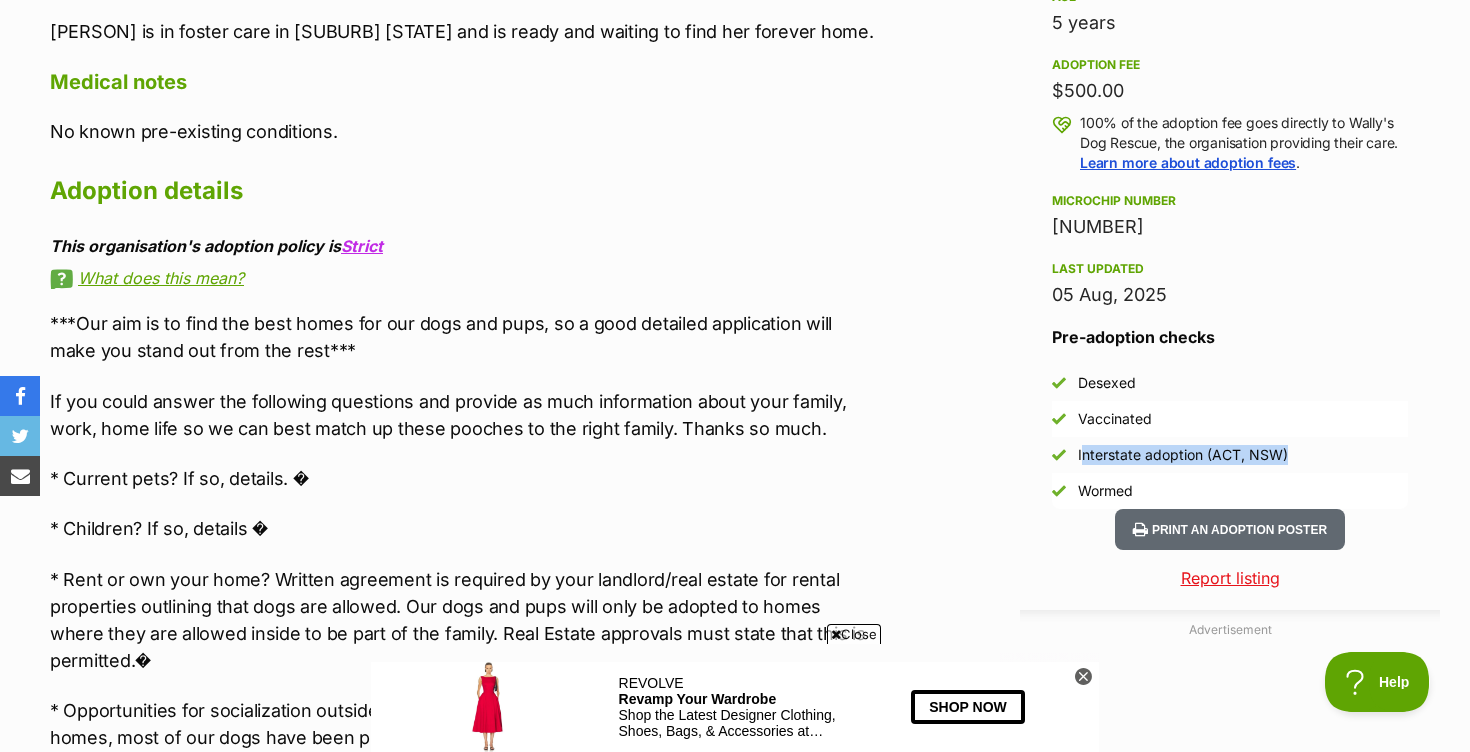 click on "Interstate adoption (ACT, NSW)" at bounding box center [1183, 455] 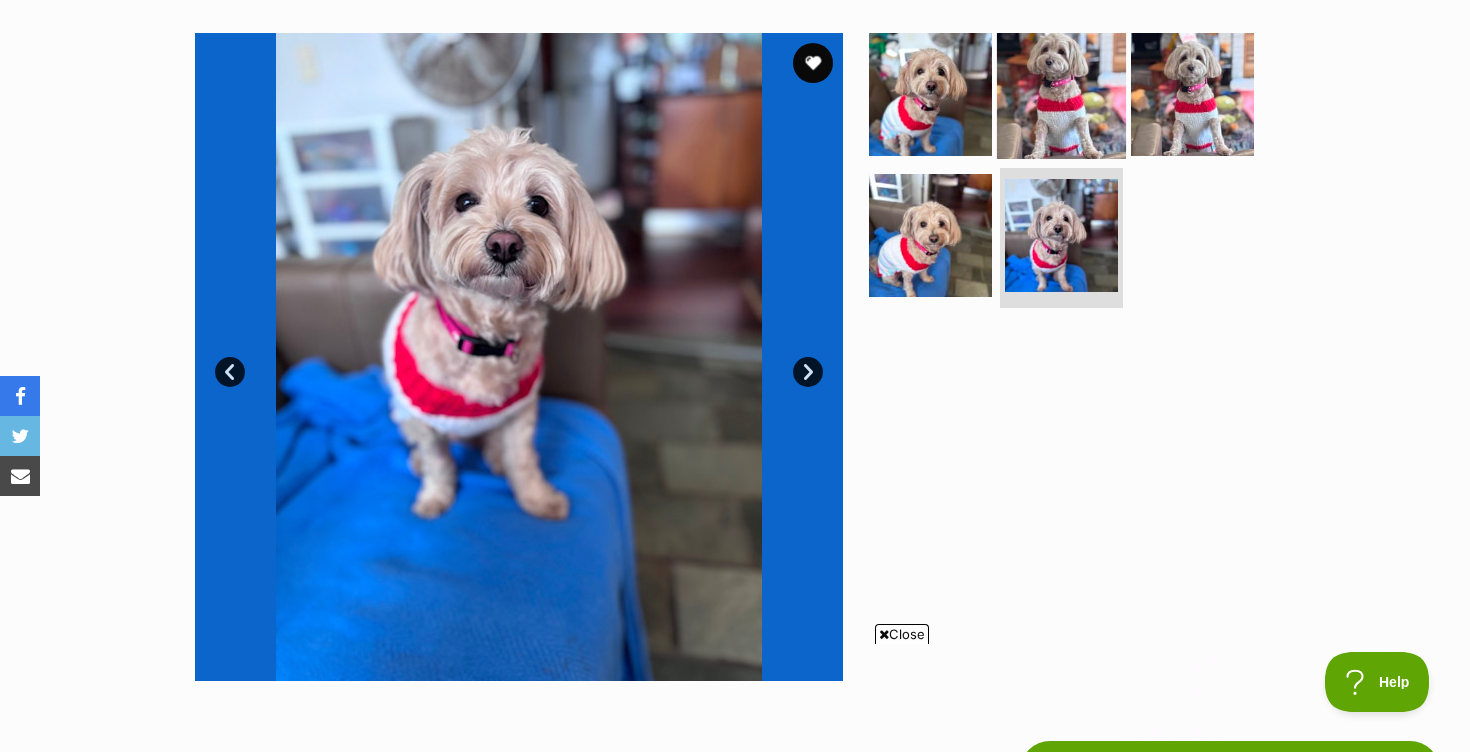 scroll, scrollTop: 0, scrollLeft: 0, axis: both 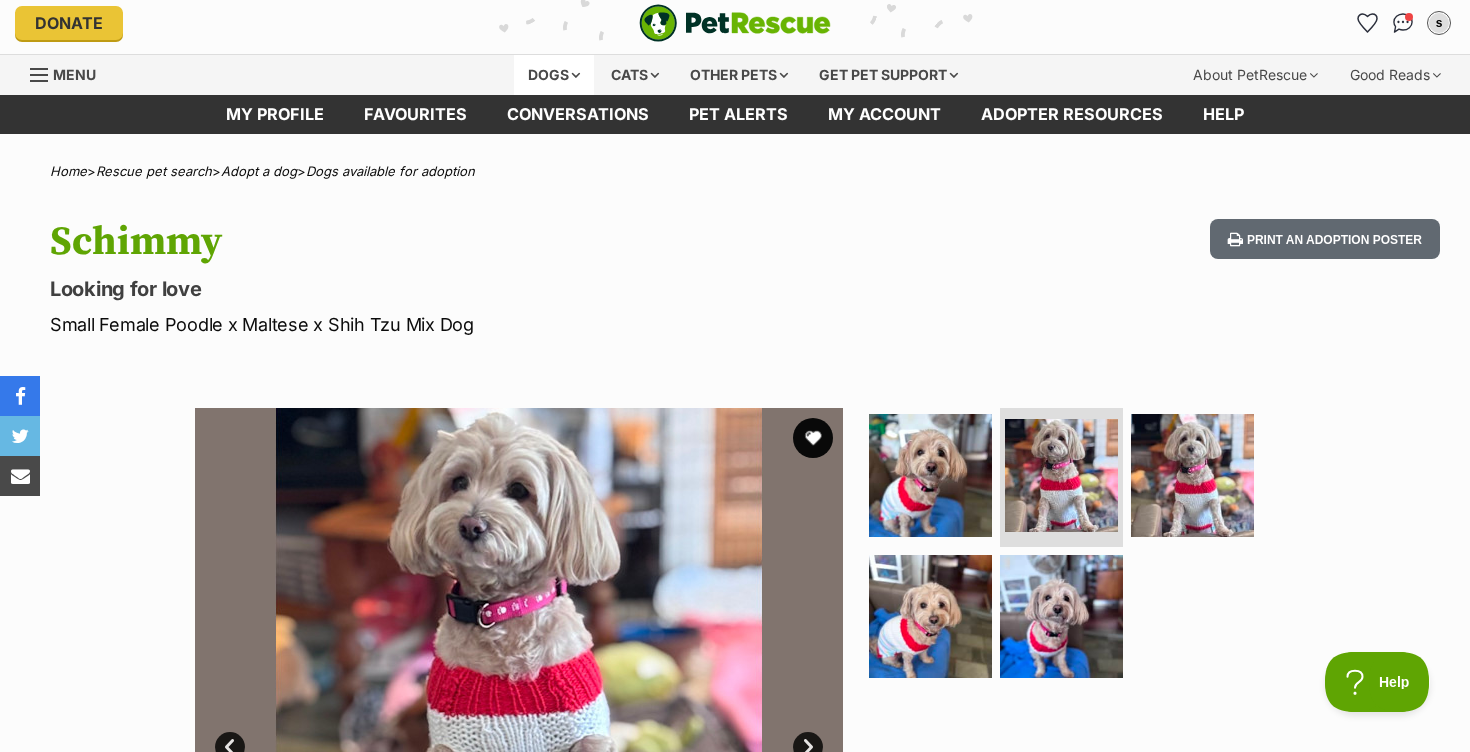 click on "Dogs" at bounding box center [554, 75] 